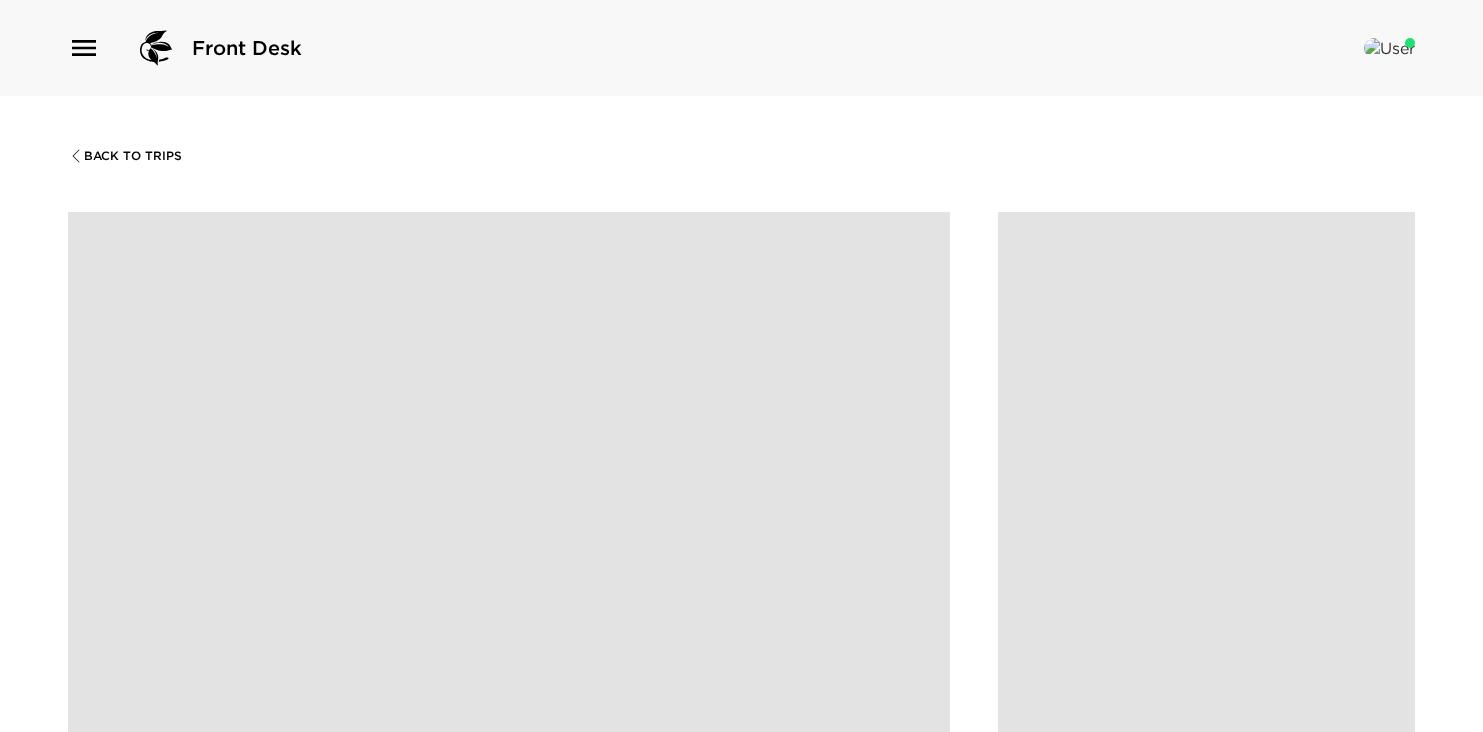 scroll, scrollTop: 0, scrollLeft: 0, axis: both 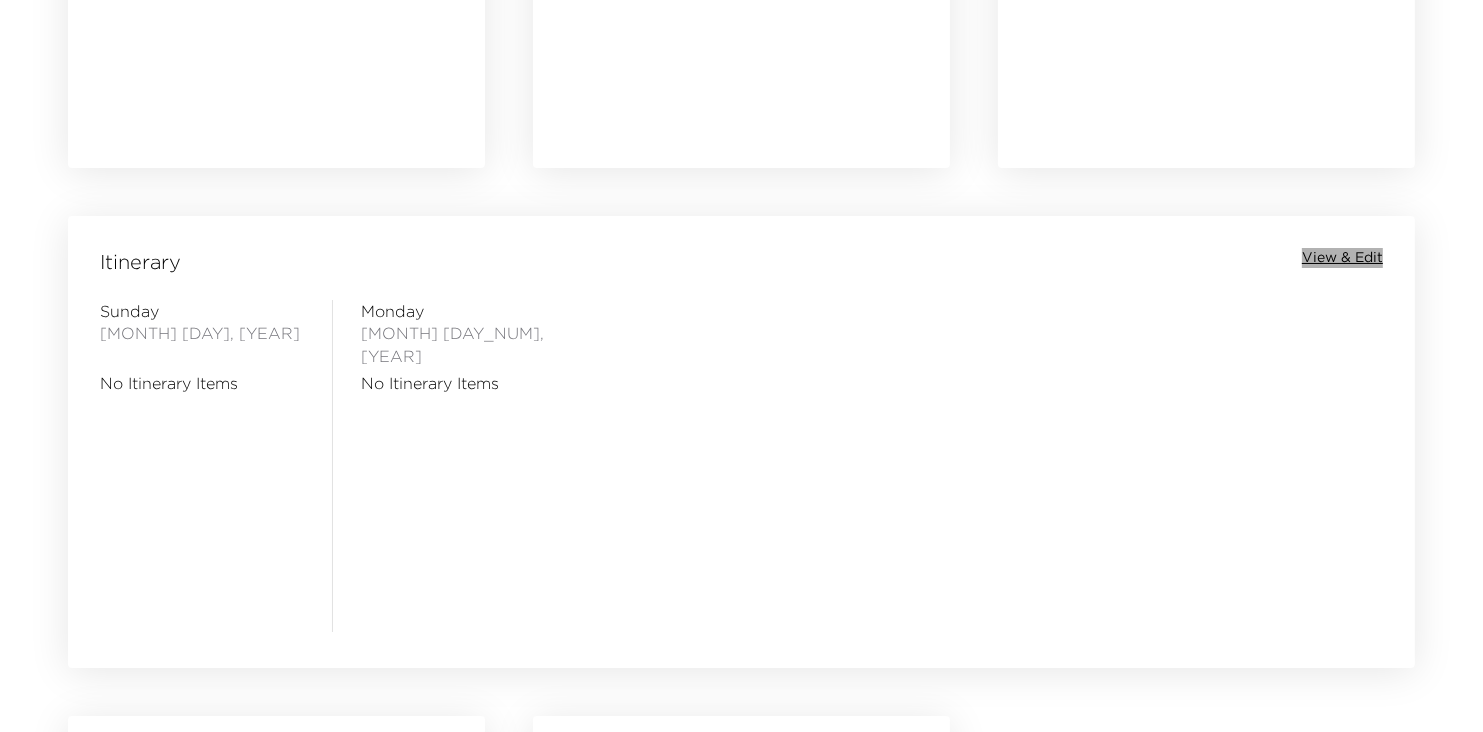 click on "View & Edit" at bounding box center (1342, 258) 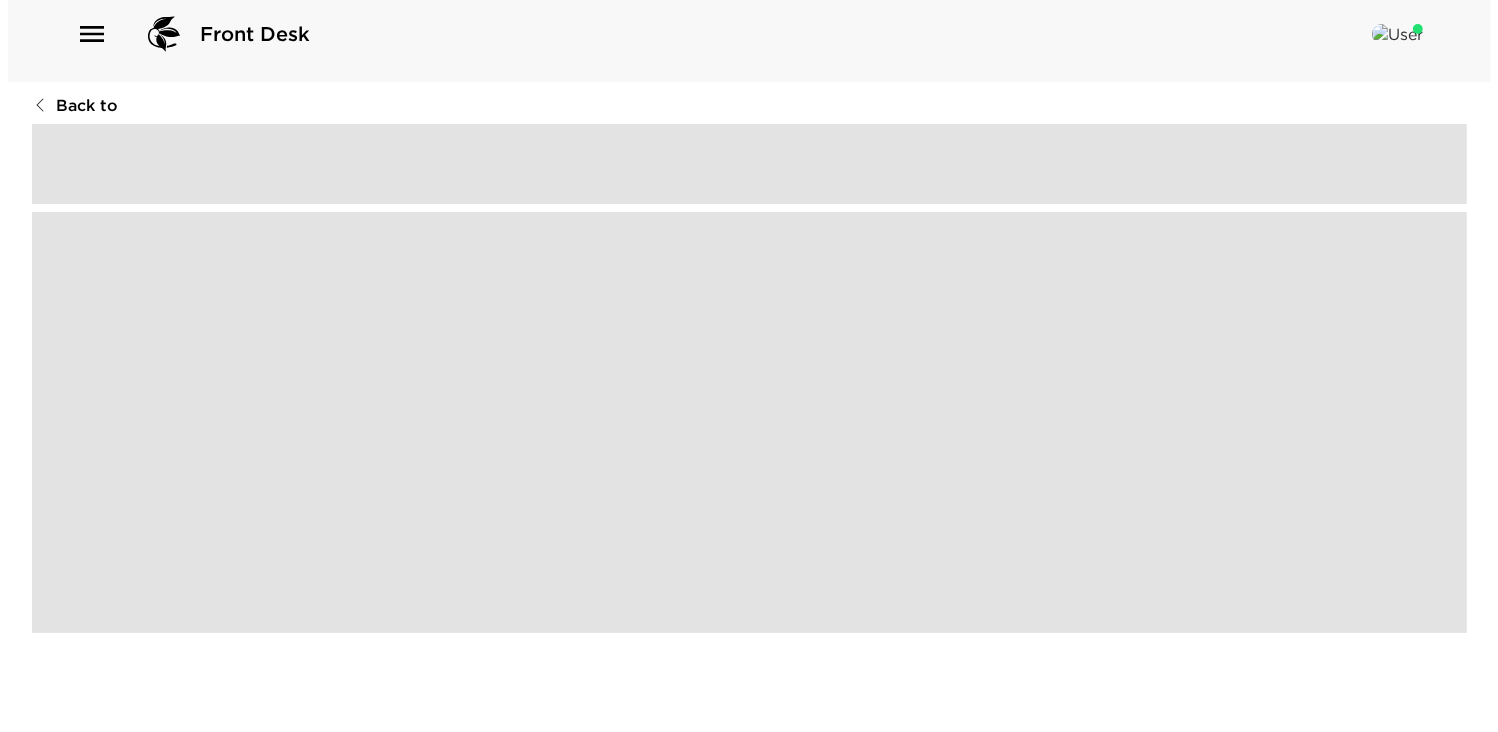 scroll, scrollTop: 0, scrollLeft: 0, axis: both 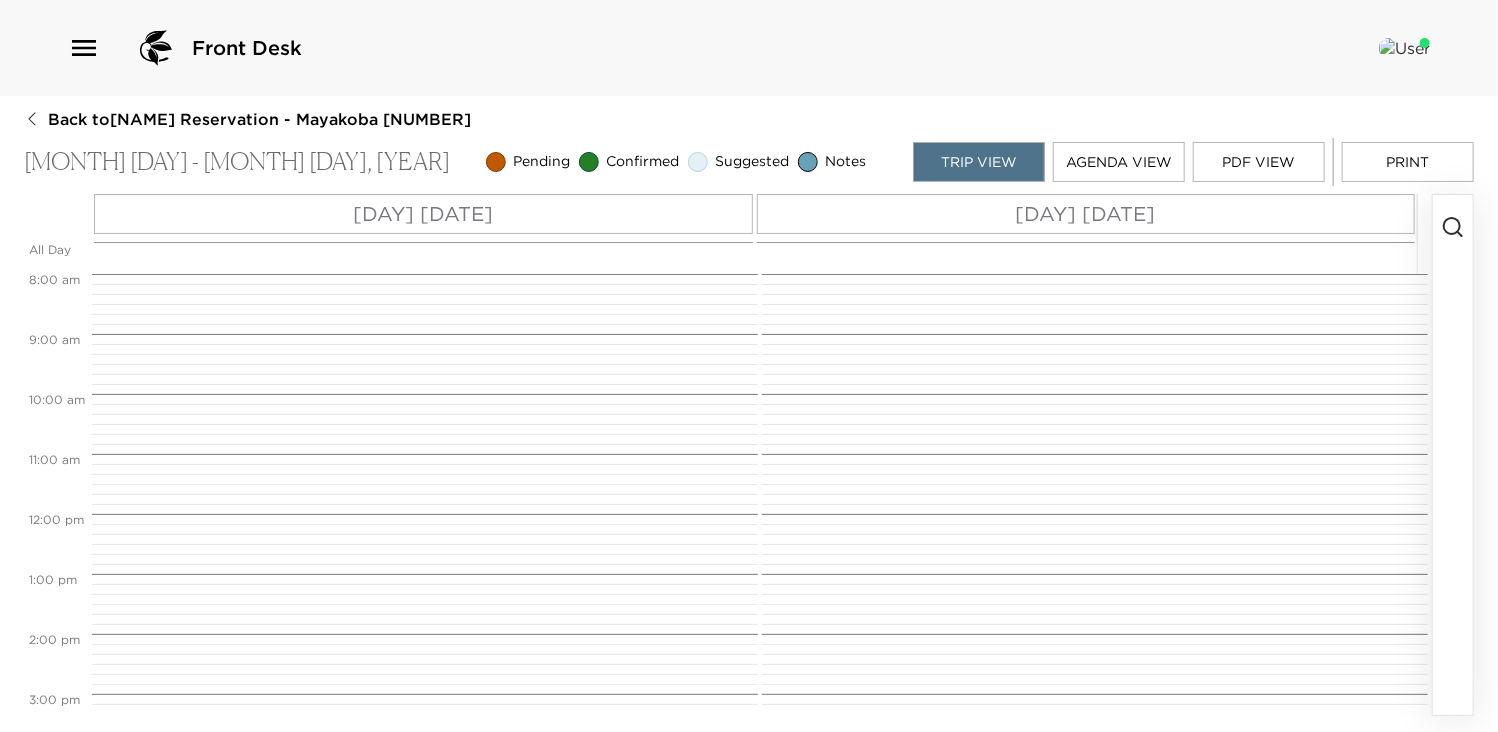 click on "[DAY] [DATE]" at bounding box center (1086, 214) 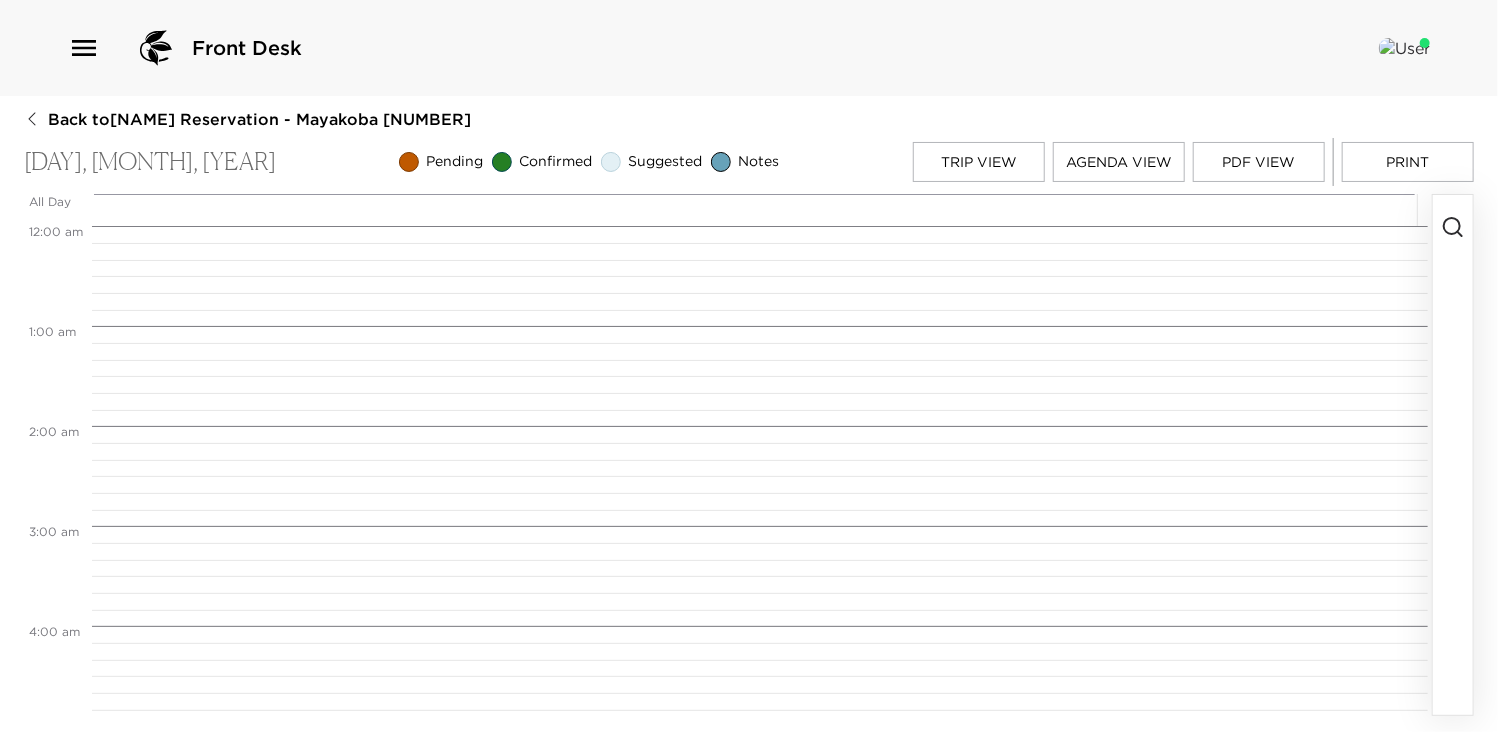 scroll, scrollTop: 800, scrollLeft: 0, axis: vertical 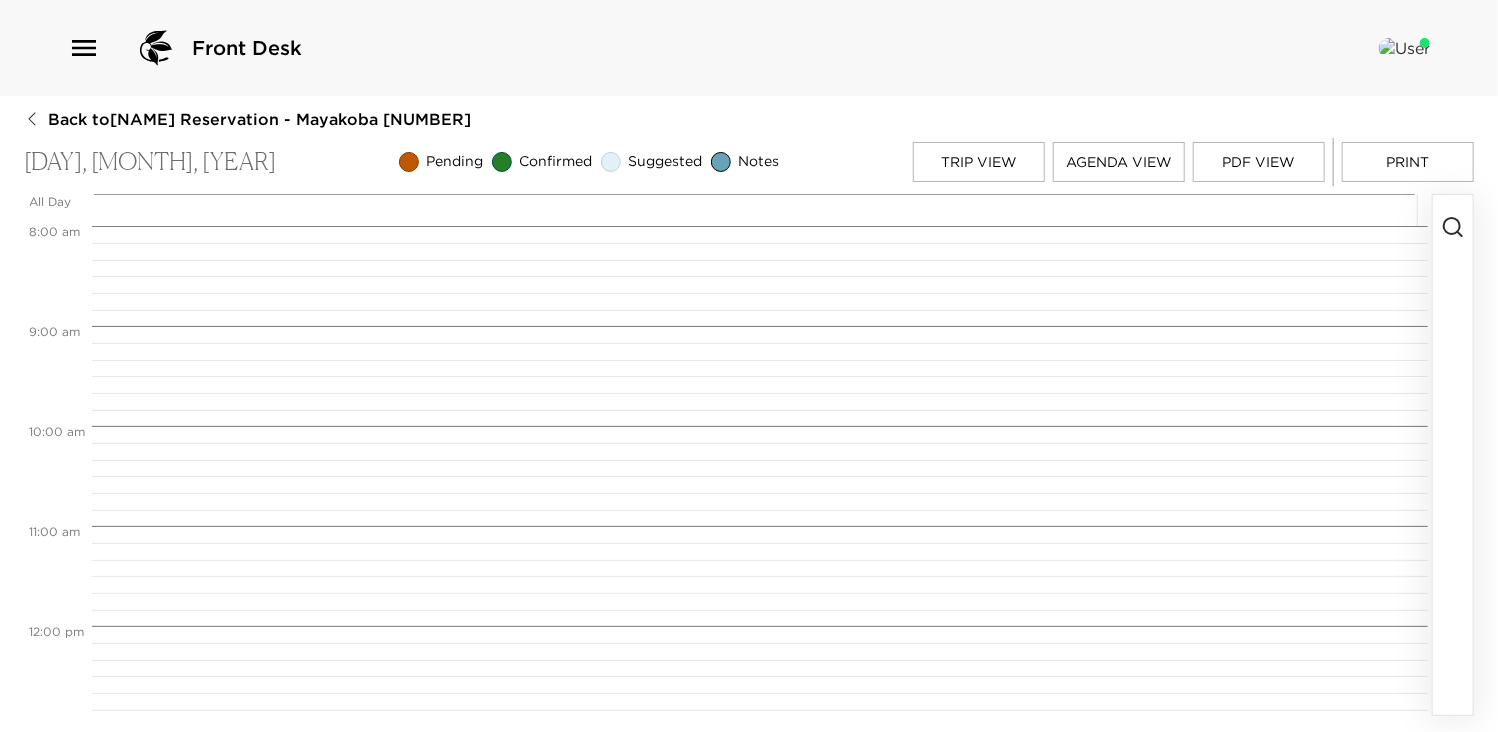 click 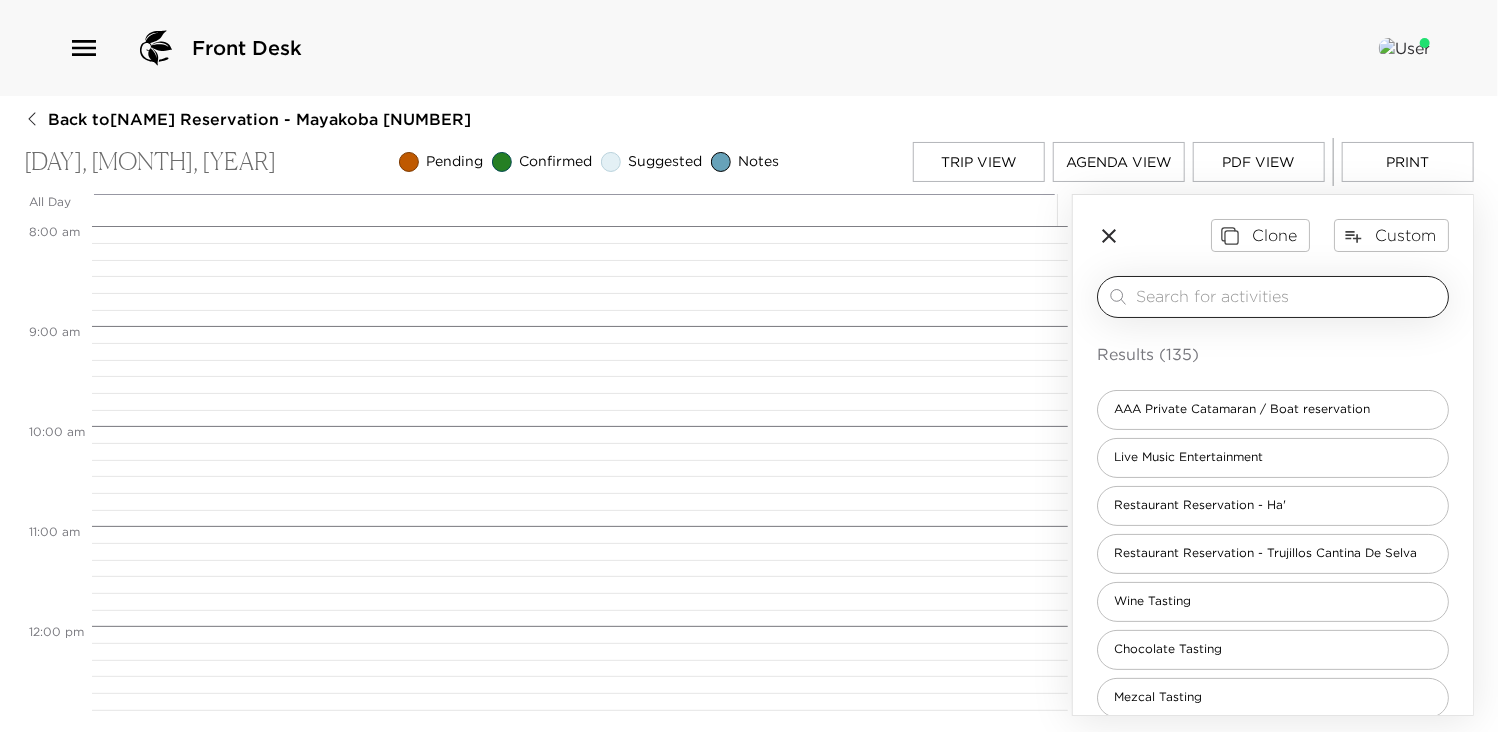 click at bounding box center [1288, 296] 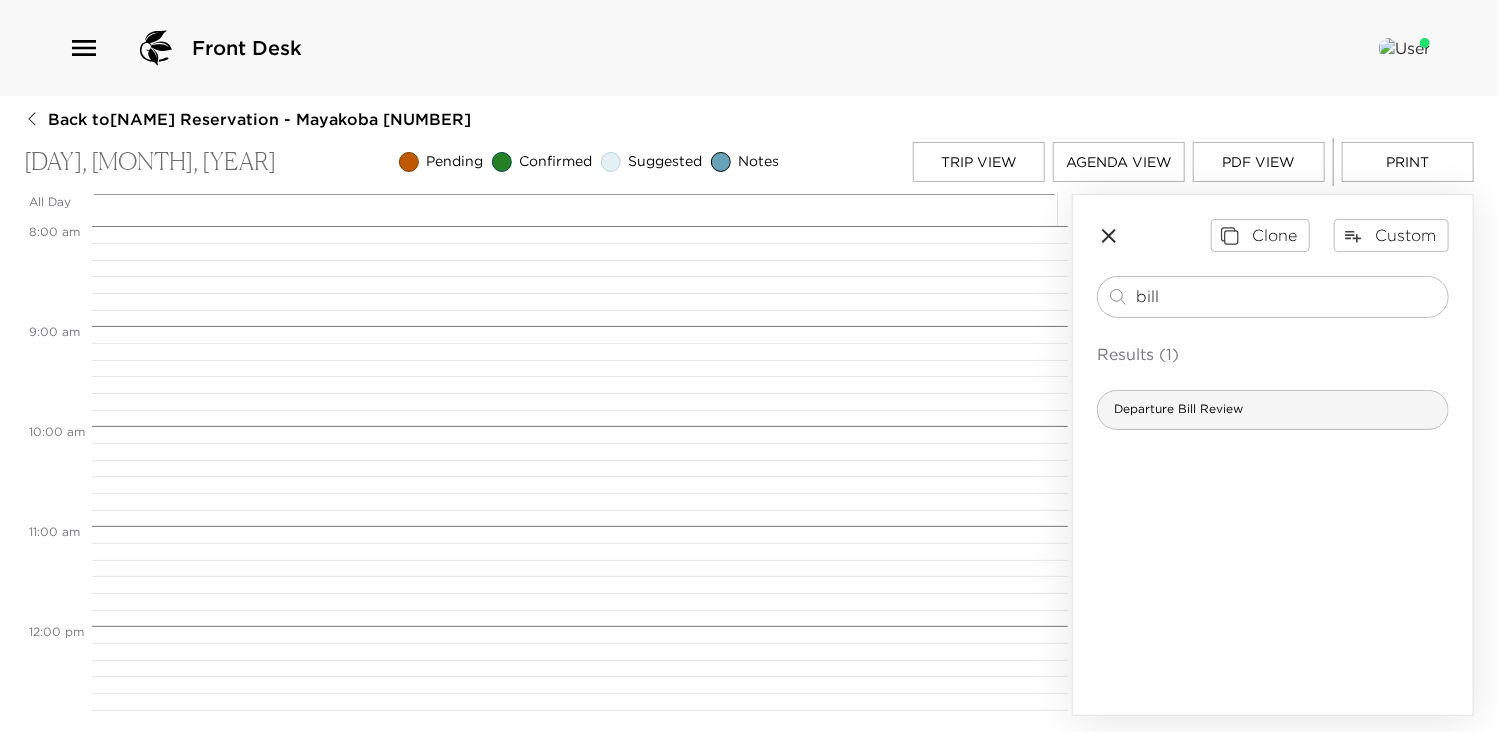 type on "bill" 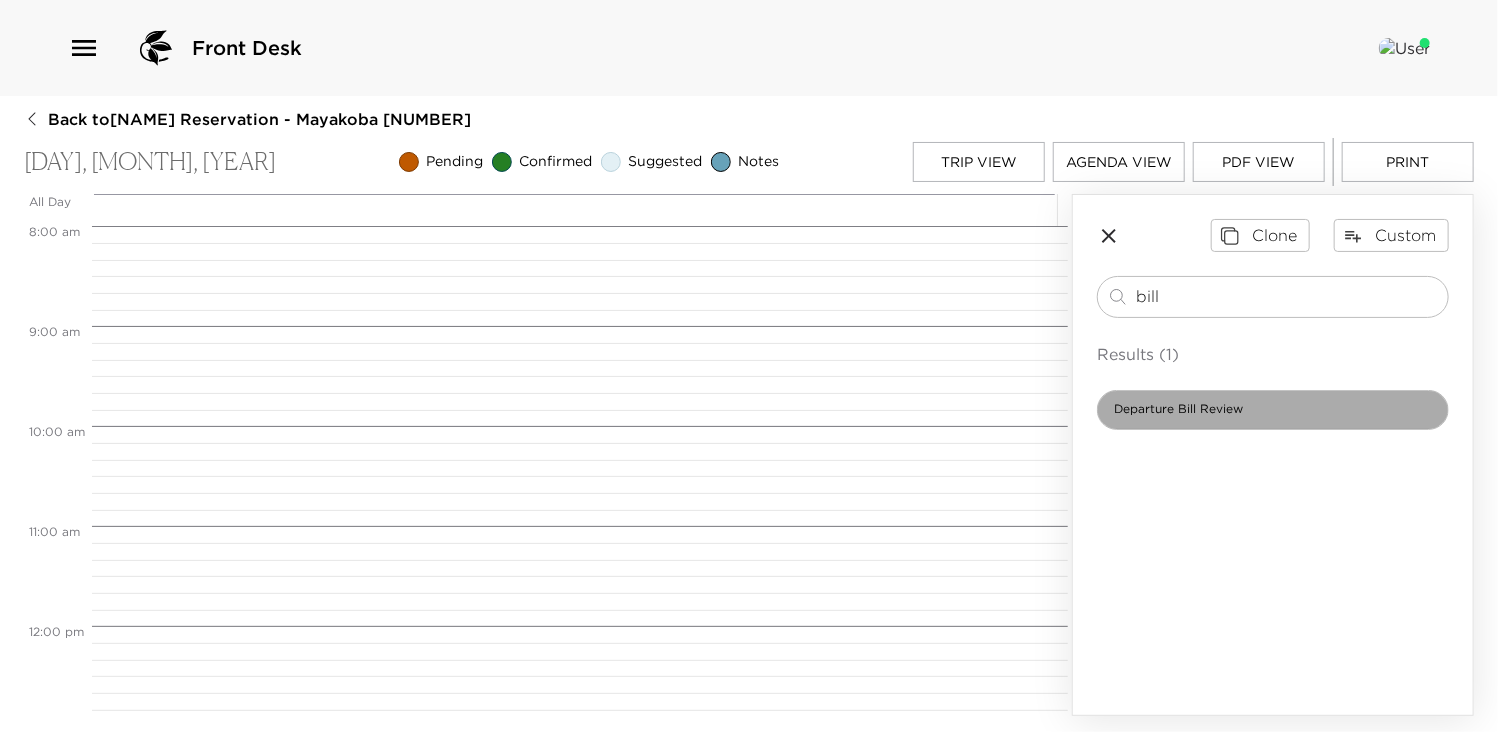 click on "Departure Bill Review" at bounding box center (1178, 409) 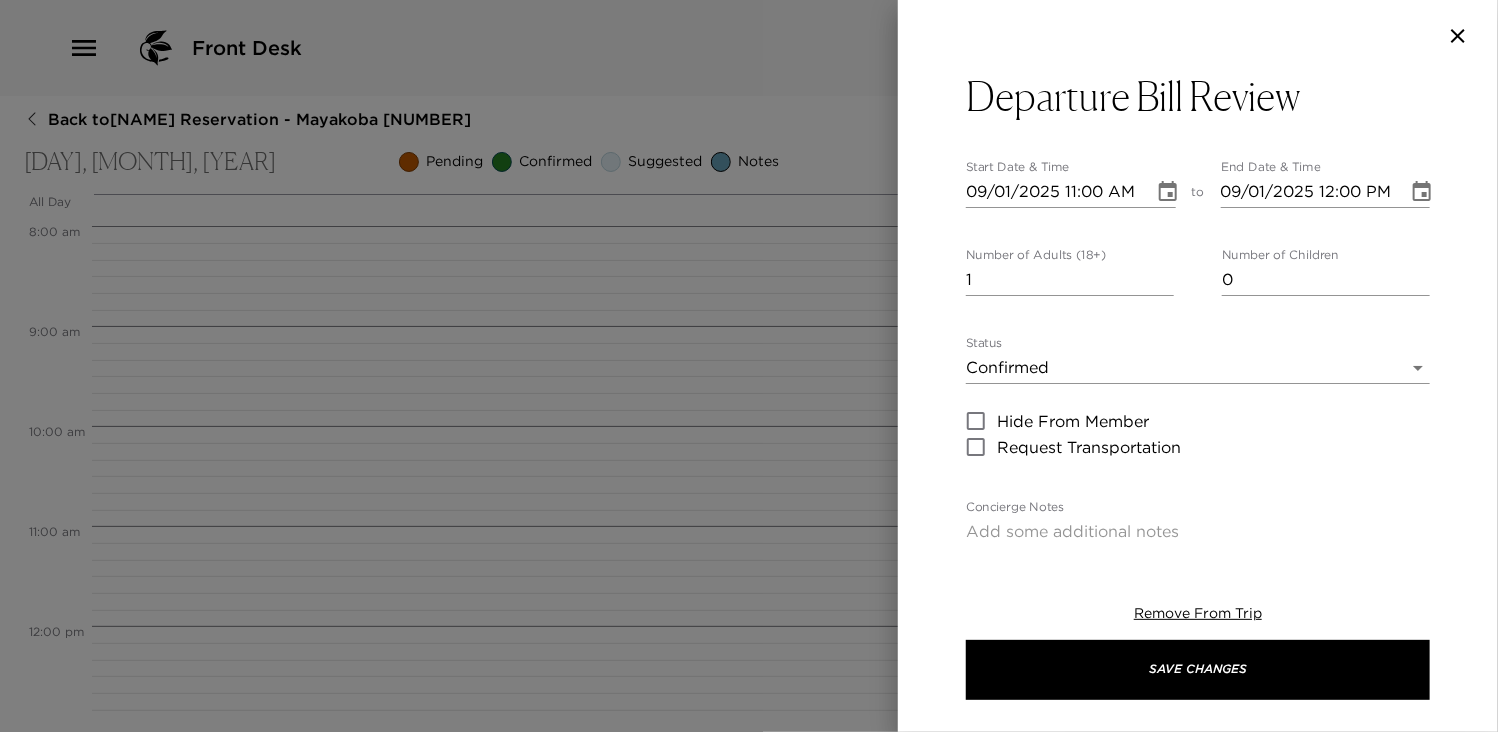 type on "In preparation for your departure today, I would like to visit you personally to review your house bill and arrange for your luggage assistance.
If you wish to suggest an alternate meeting time, I am happy to meet you at your convenience.
As part of the departure process. Bath Amenities as supplies are limited, any bottle removed will result in a charge of $45.00 USD per bottle and any Beach Bags removed will result in a charge of $150 USD per bag, which will be charged to your house bill and immediately settled to your credit card on file." 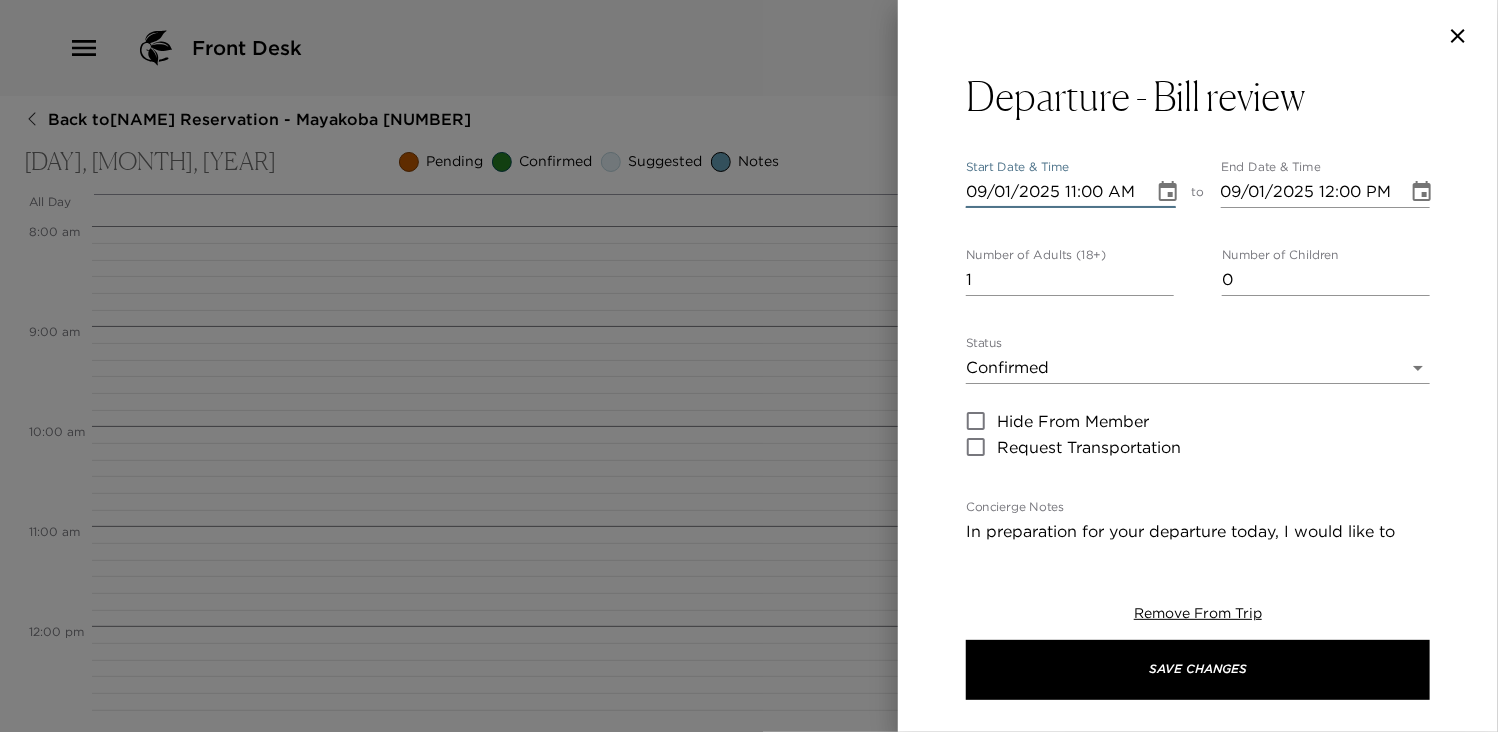 click on "09/01/2025 11:00 AM" at bounding box center [1053, 192] 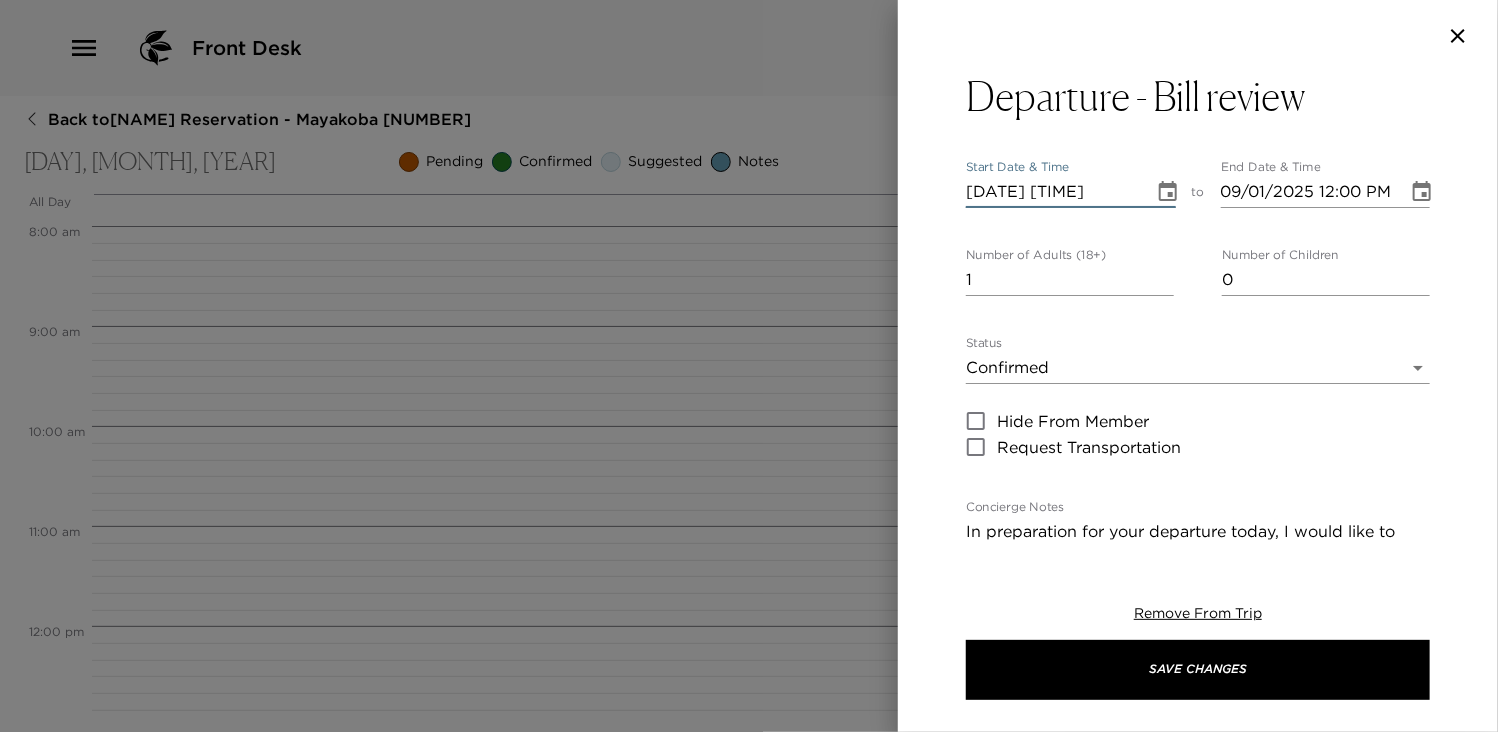 type on "[DATE] [TIME]" 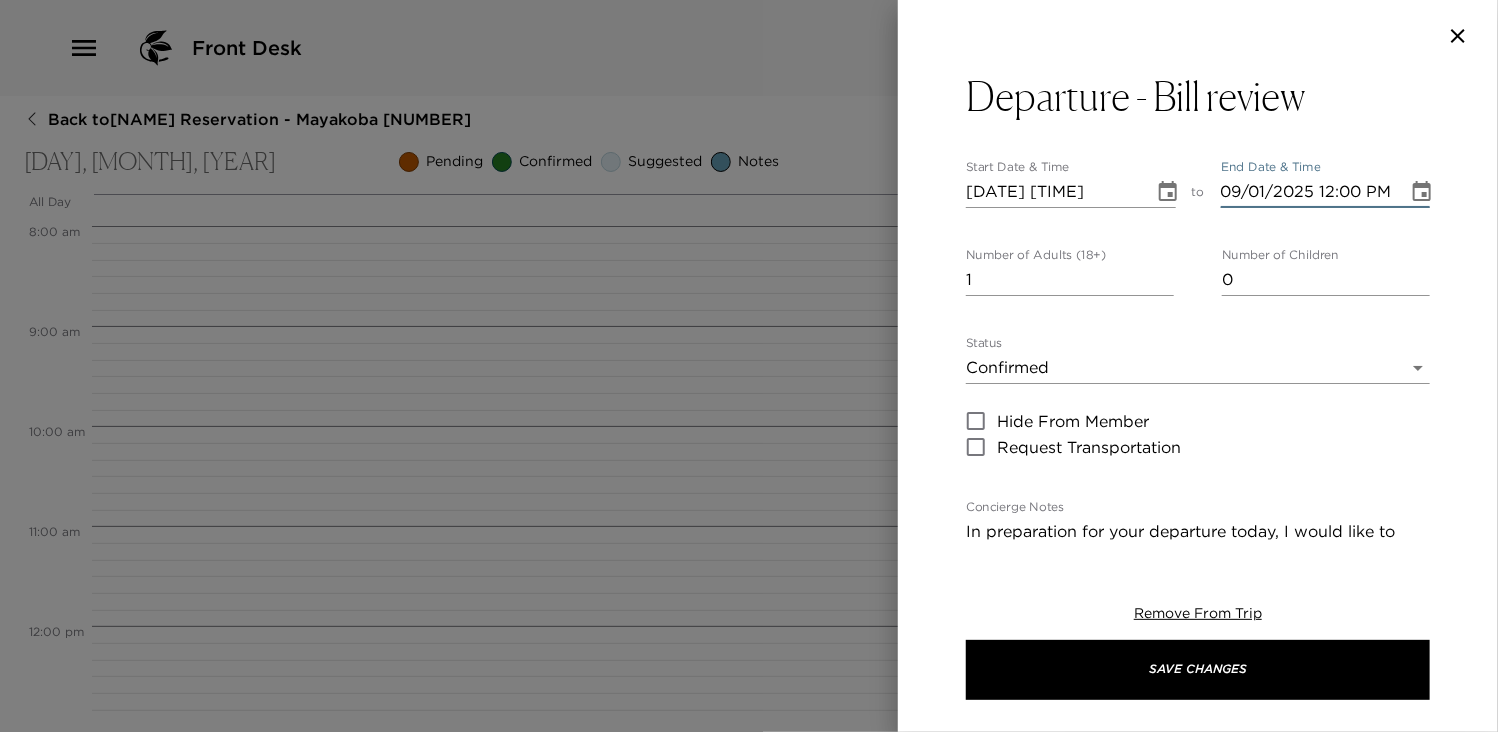 click on "09/01/2025 12:00 PM" at bounding box center [1308, 192] 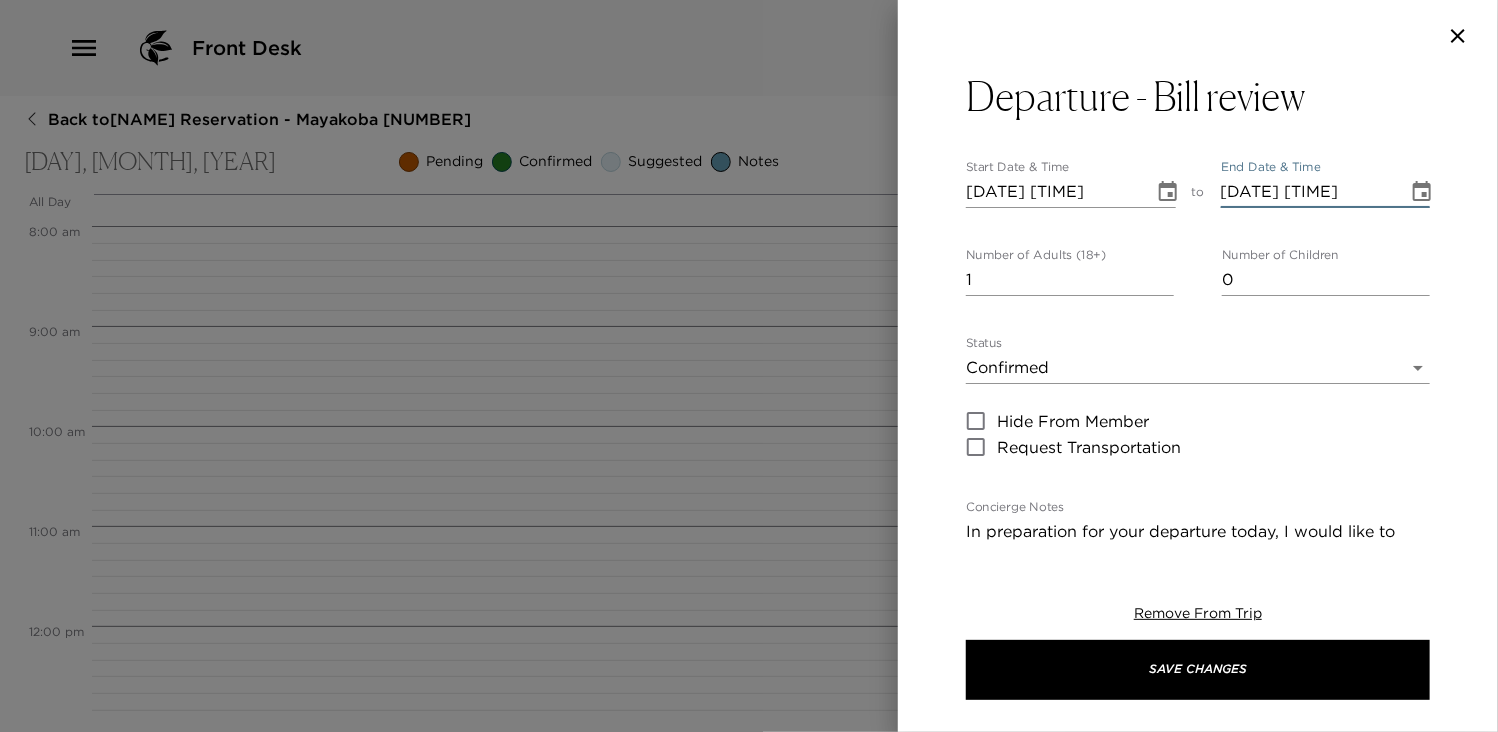 type on "[DATE] [TIME]" 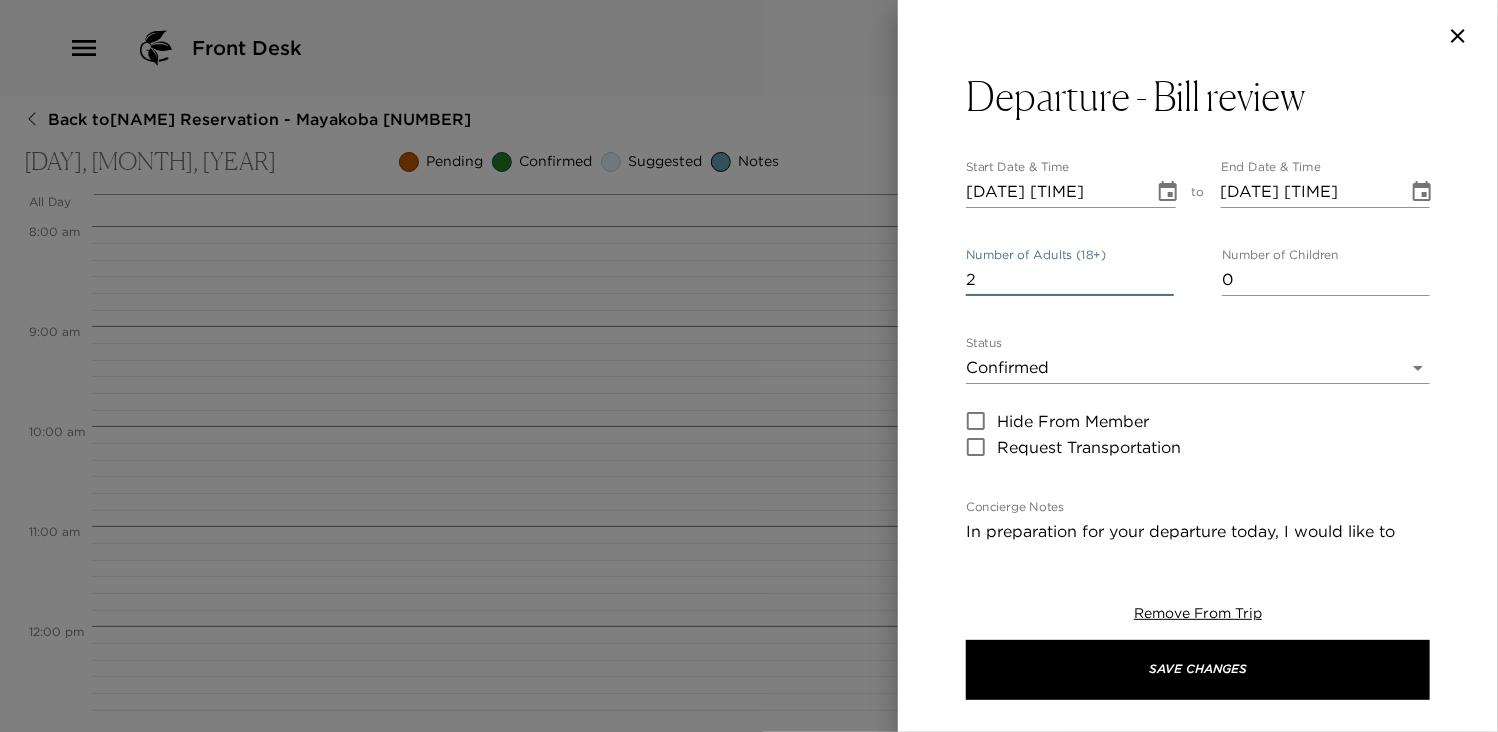 click on "2" at bounding box center (1070, 280) 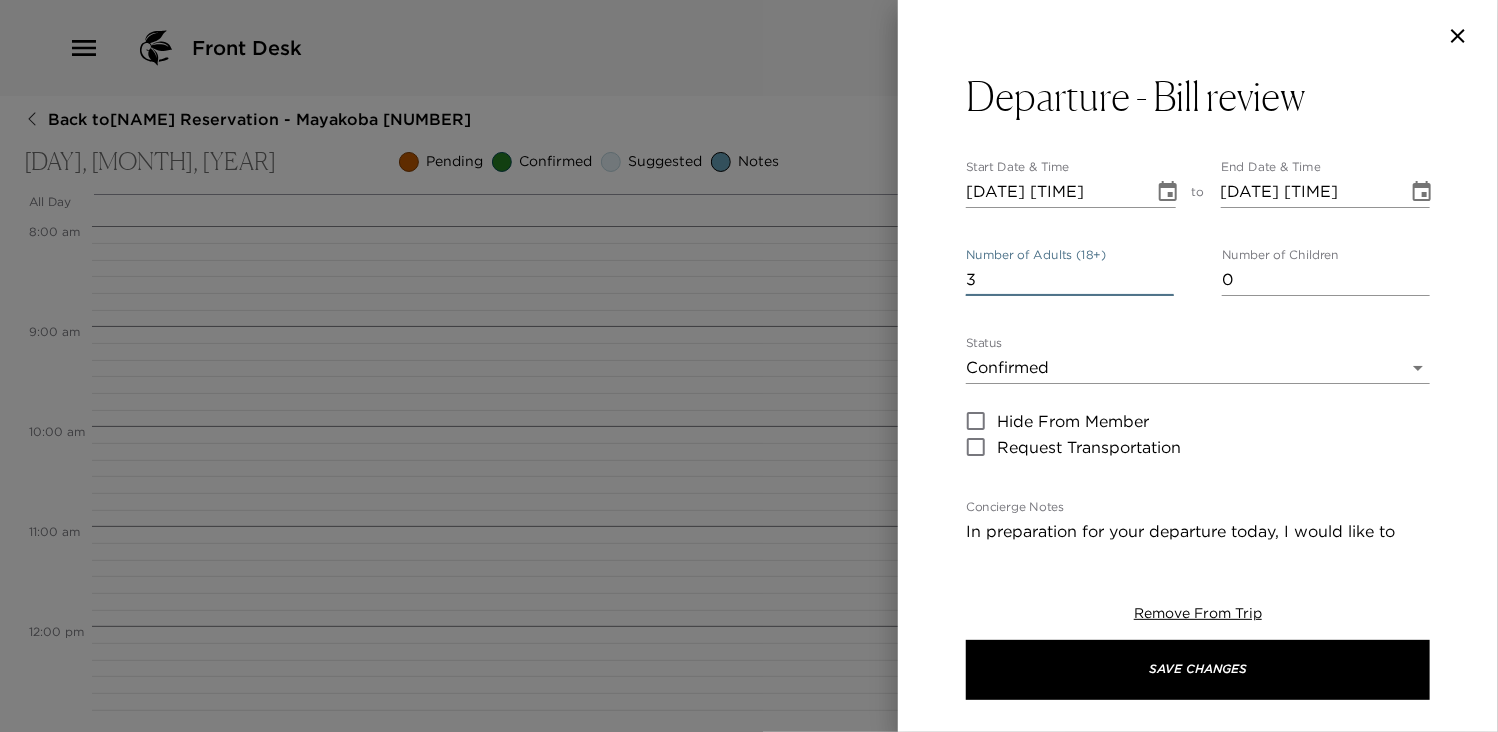 click on "3" at bounding box center (1070, 280) 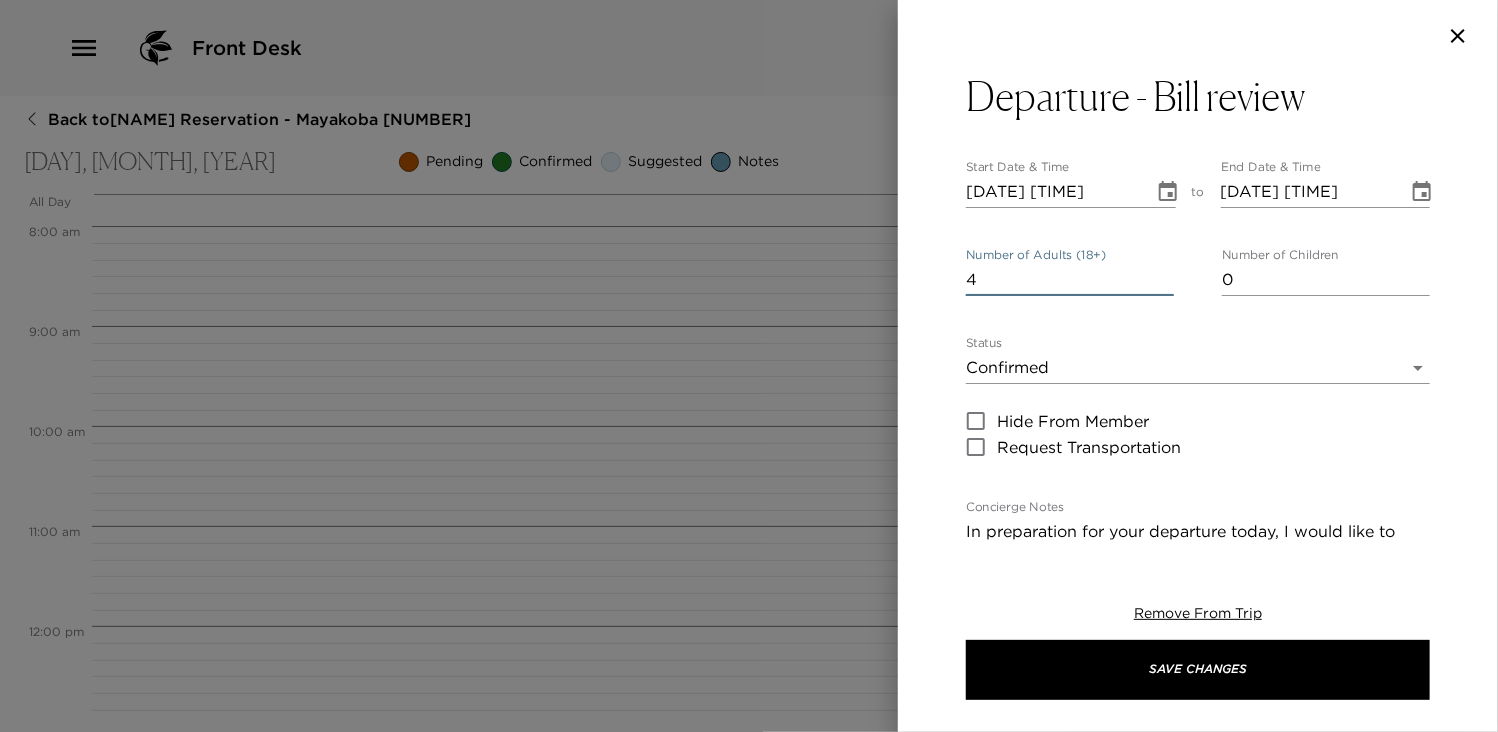 click on "4" at bounding box center [1070, 280] 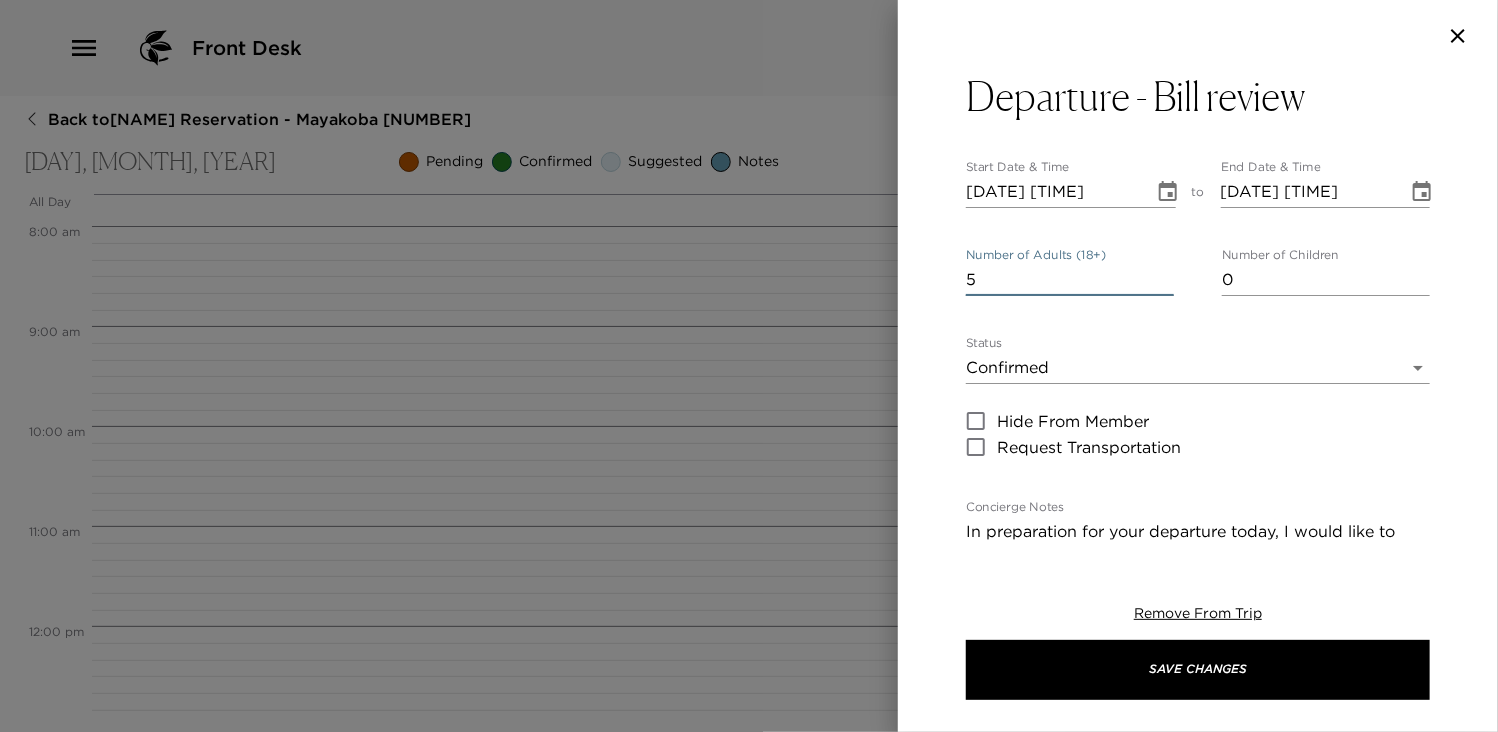 click on "5" at bounding box center (1070, 280) 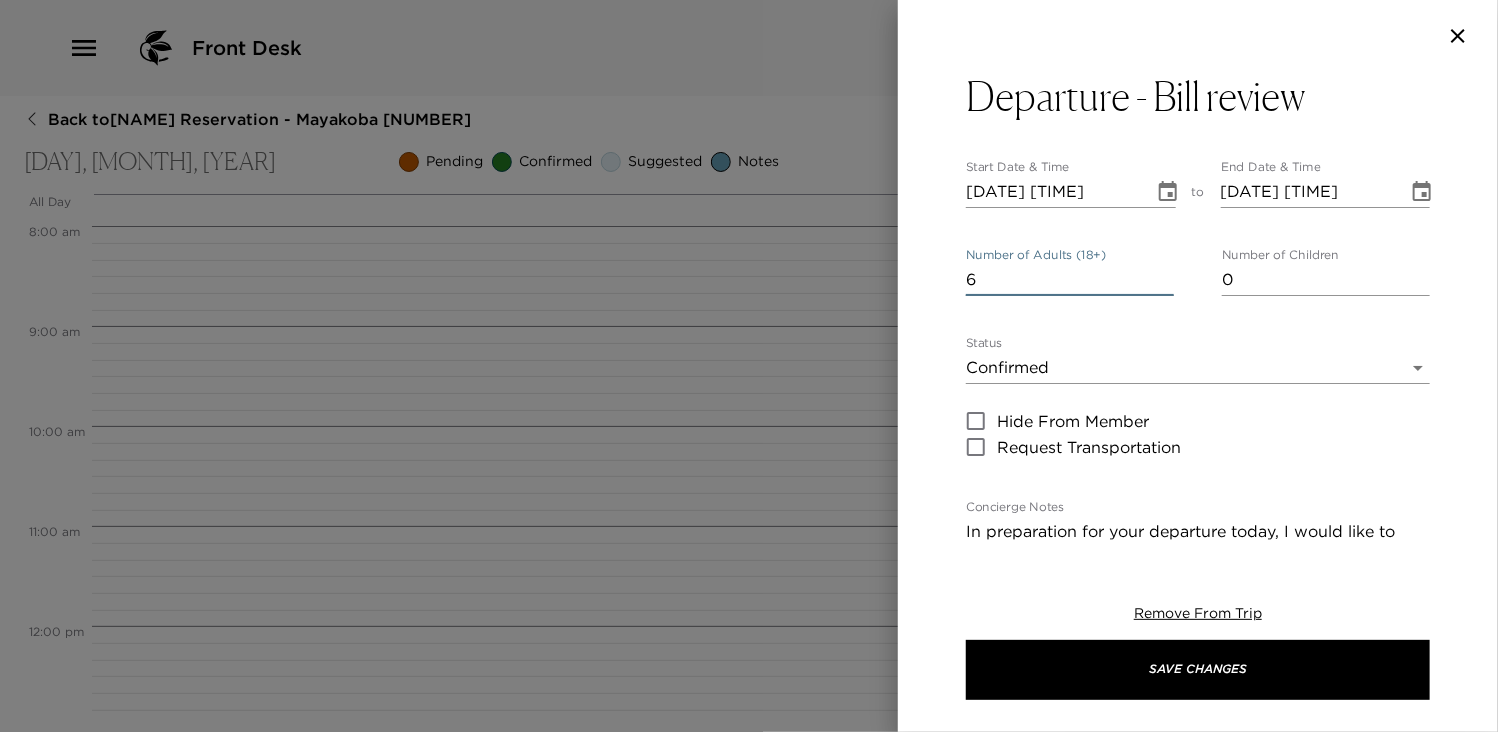 type on "6" 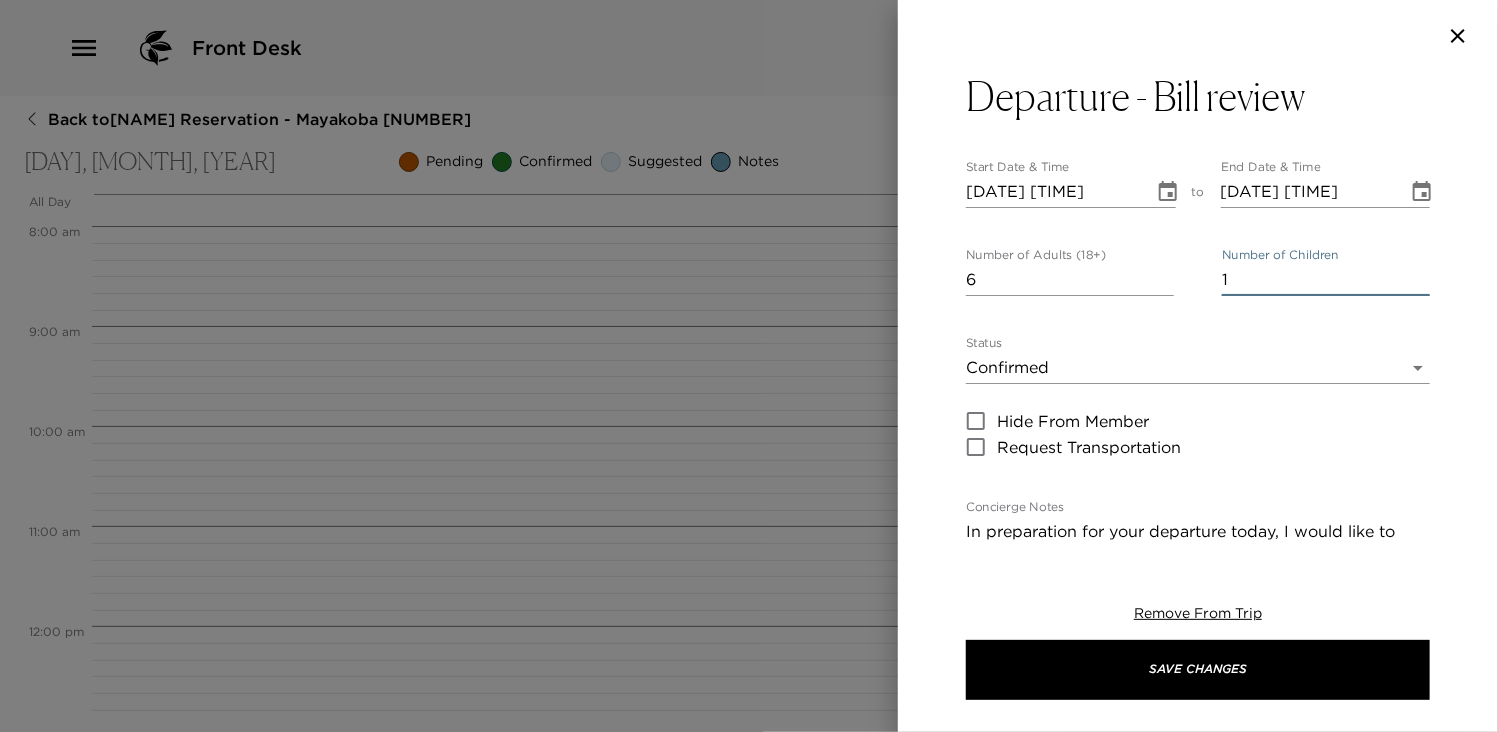 click on "1" at bounding box center (1326, 280) 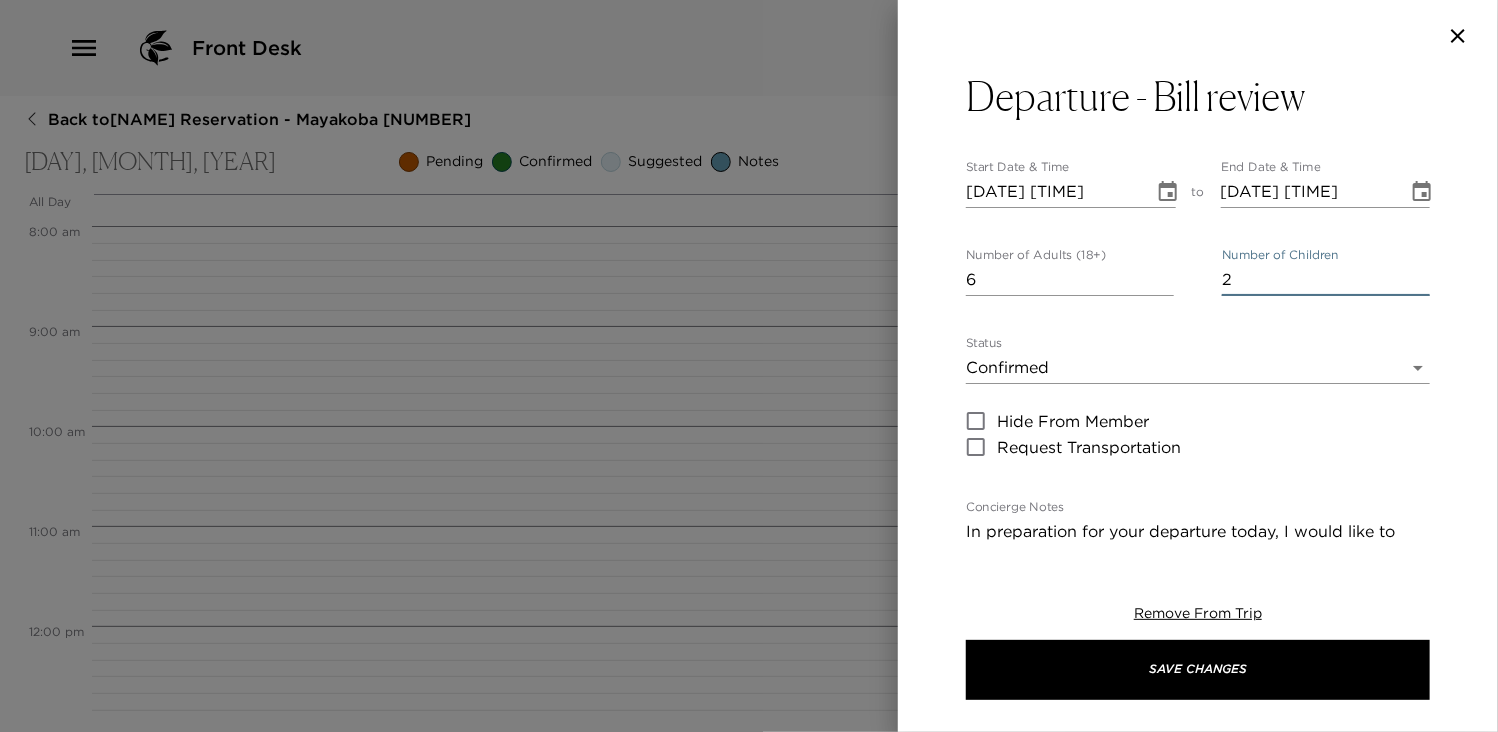 type on "2" 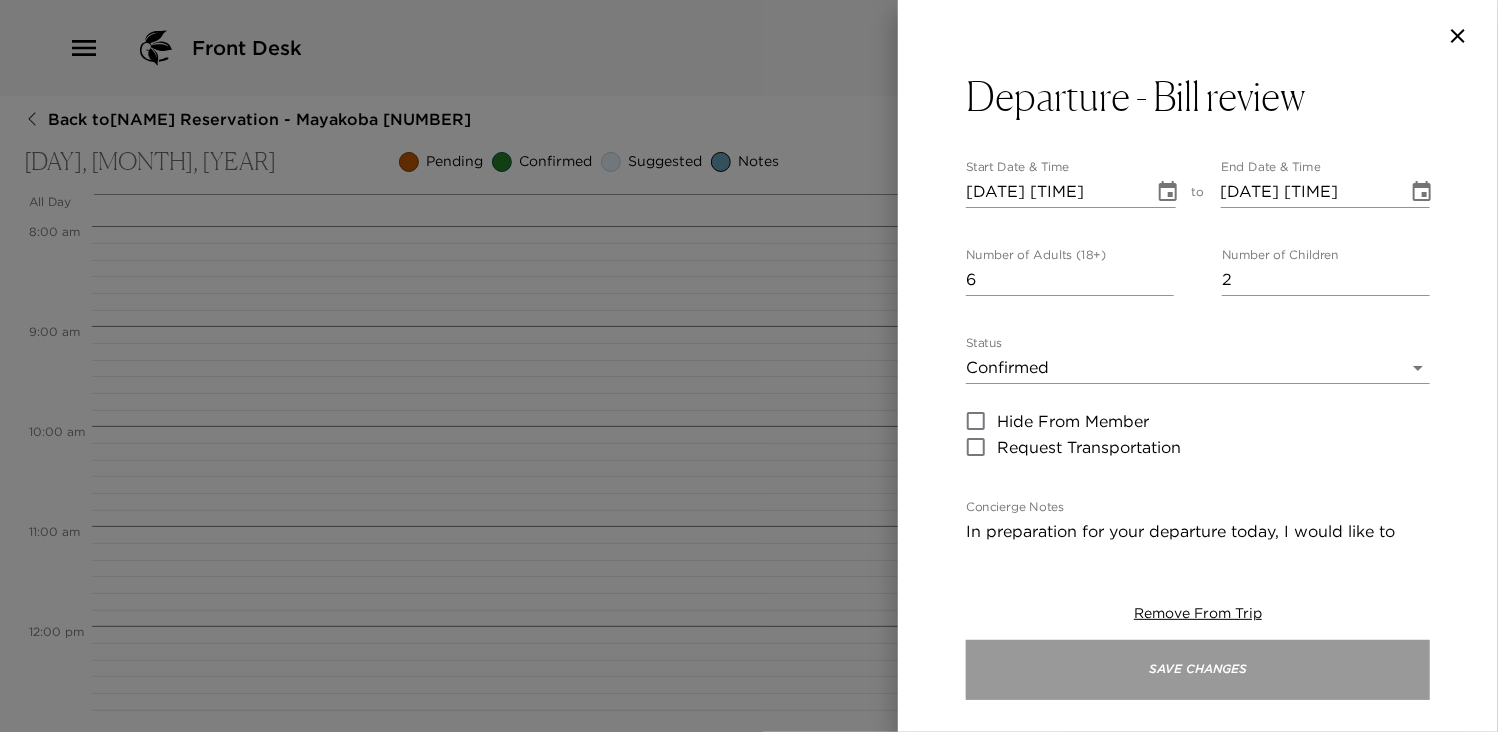 click on "Save Changes" at bounding box center [1198, 670] 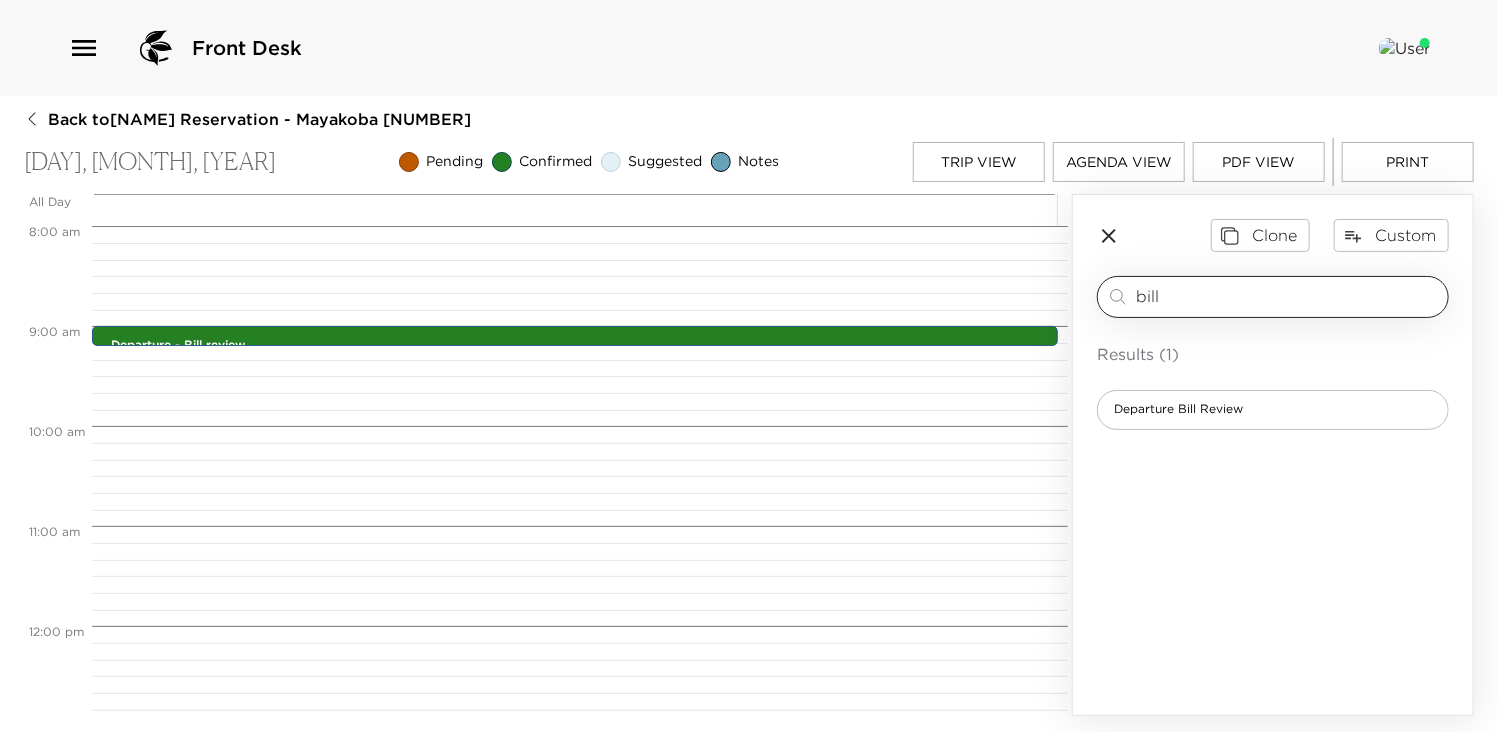 click on "bill" at bounding box center [1288, 296] 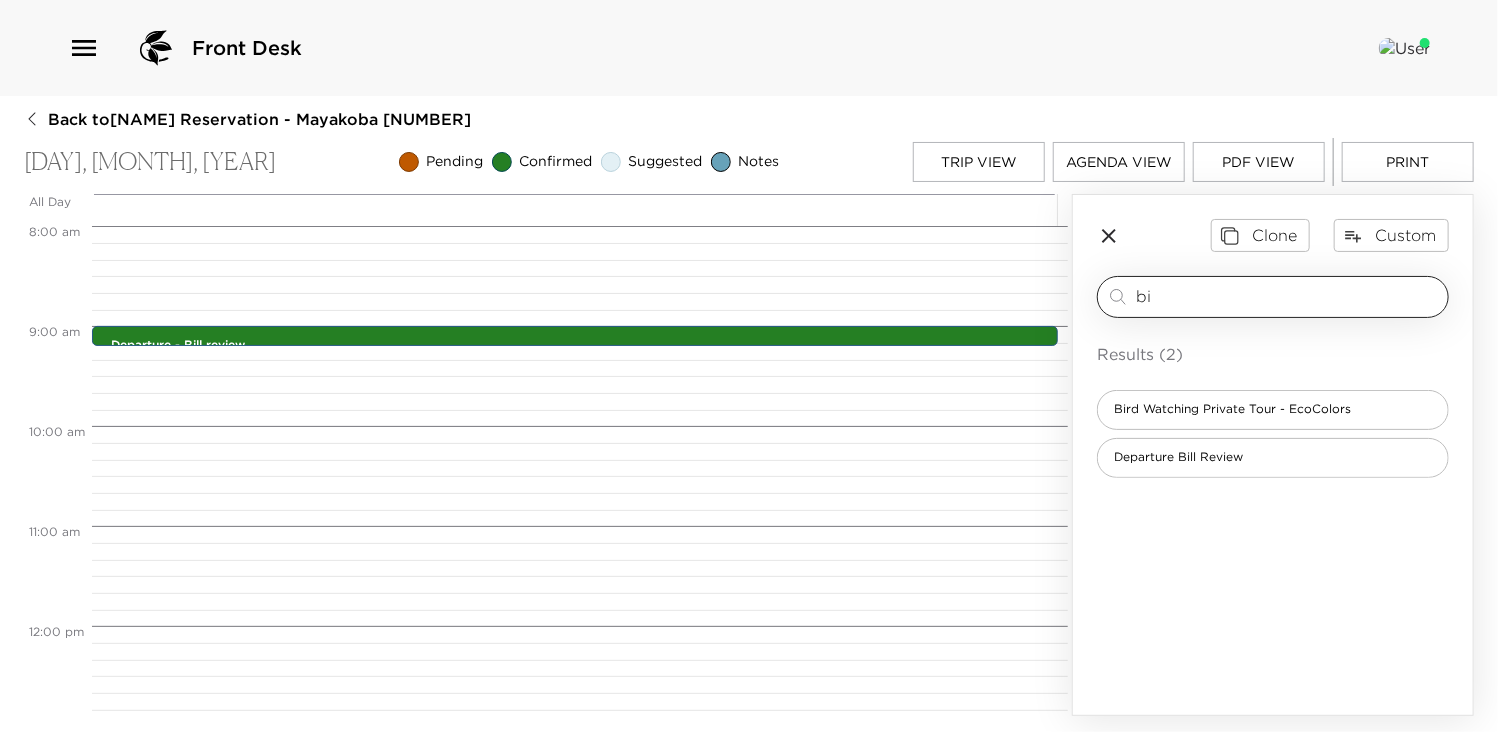 type on "b" 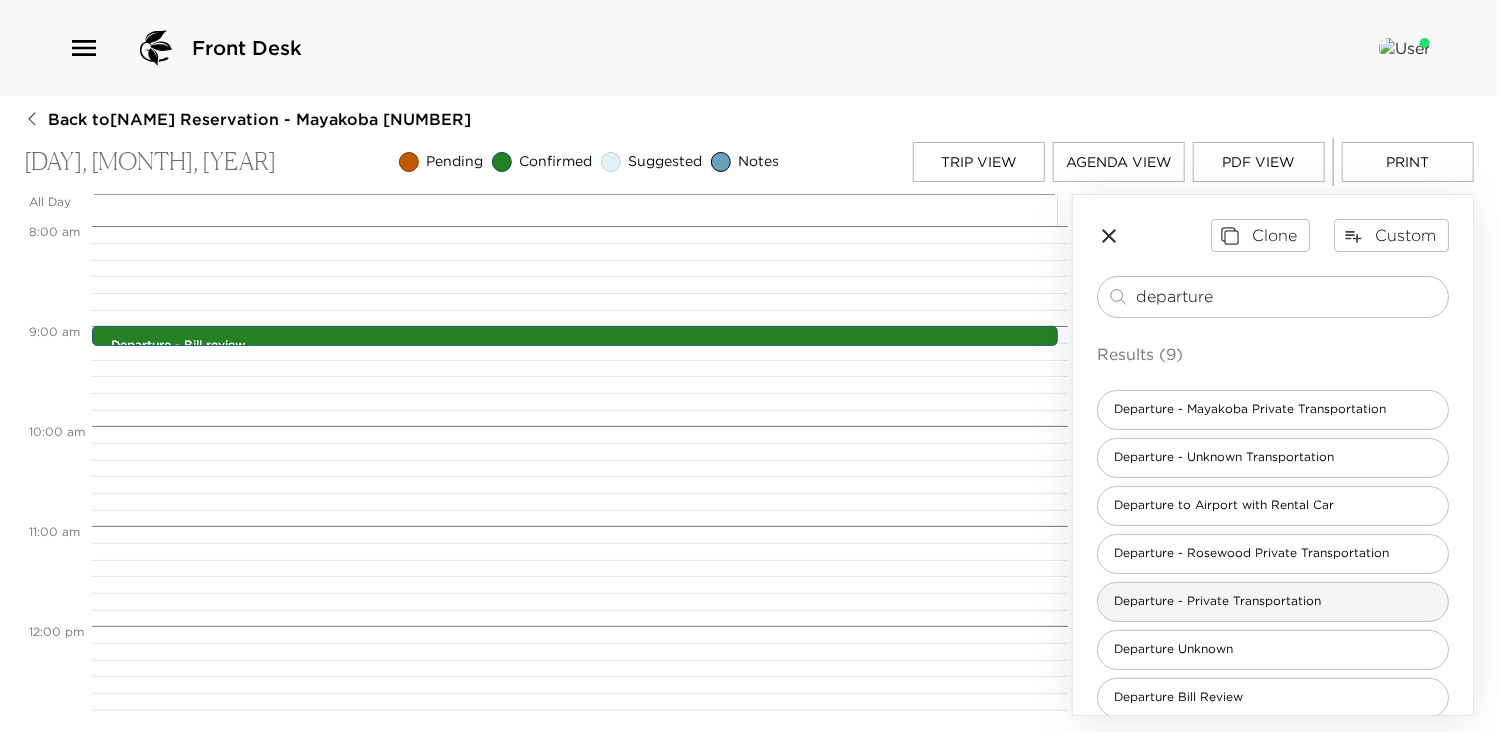 type on "departure" 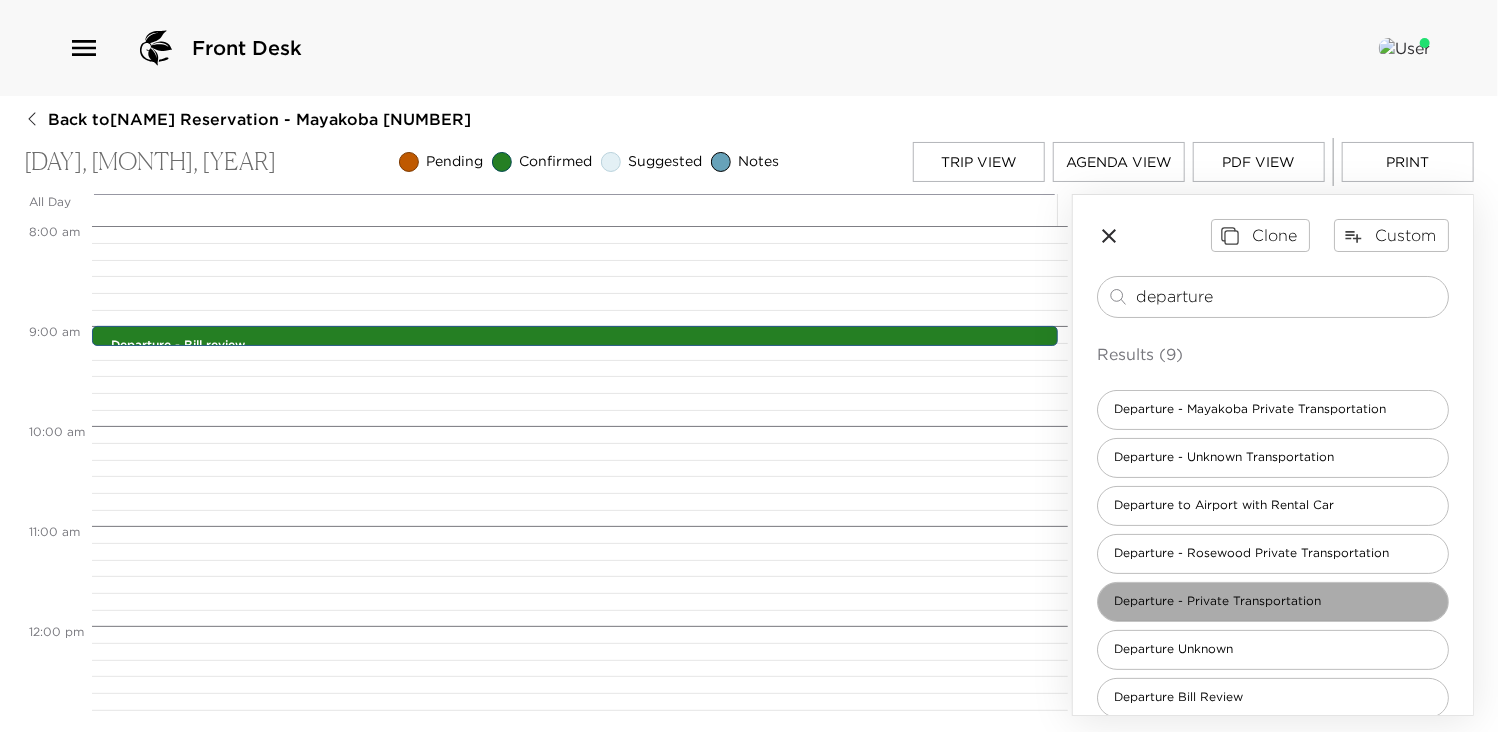 click on "Departure - Private Transportation" at bounding box center (1217, 601) 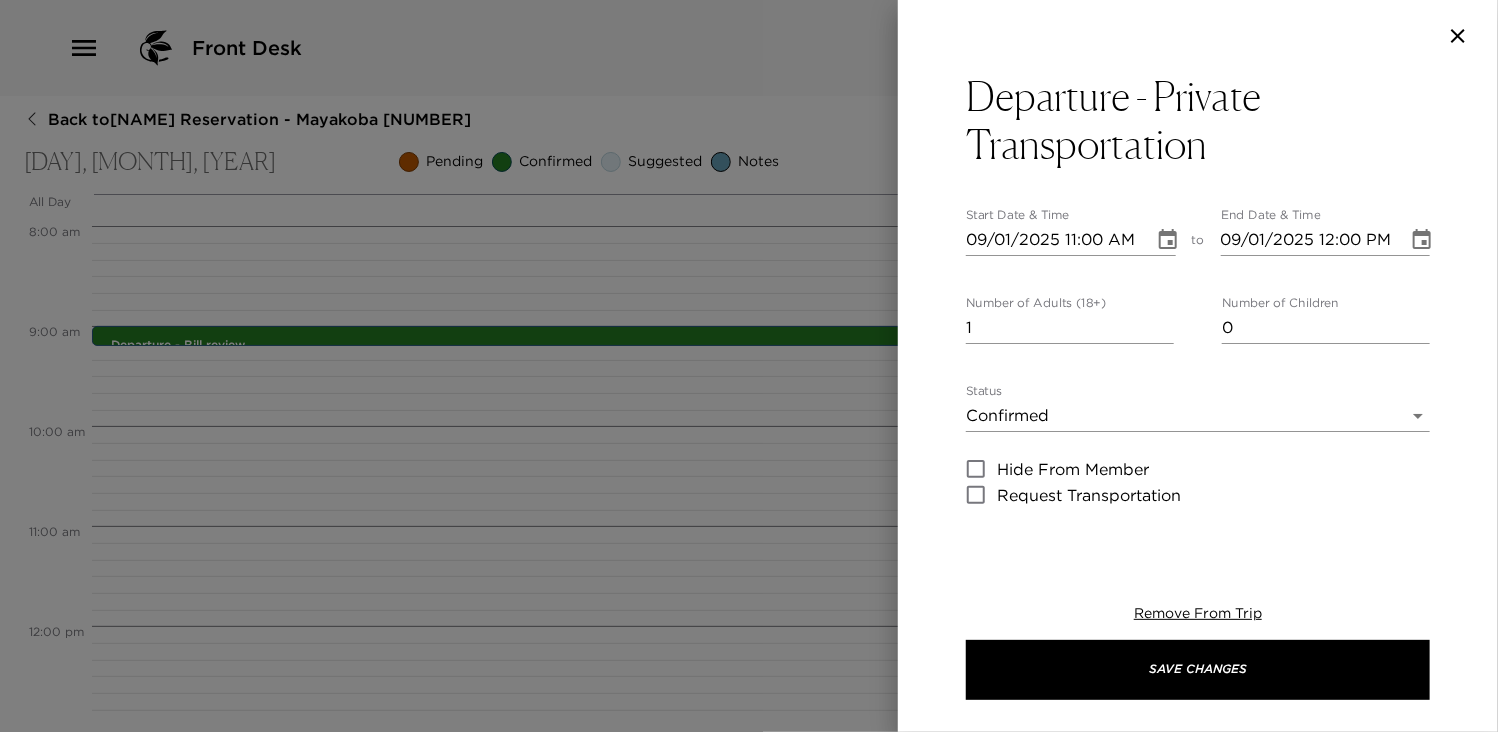 type on "Your private transportation has been confirmed with World Class Transfers by ___
This departure time should allow adequate time to make your ______ PM flight.
Helpful Hint: Your driver will assist you with your luggage.
Payment: Cash or credit card directly with your driver.
Please also make sure to check your residence and safes for all phone and computer cords, passports, and other belongings.
It has been a pleasure serving you and I hope to see you in Mayakoba again soon!" 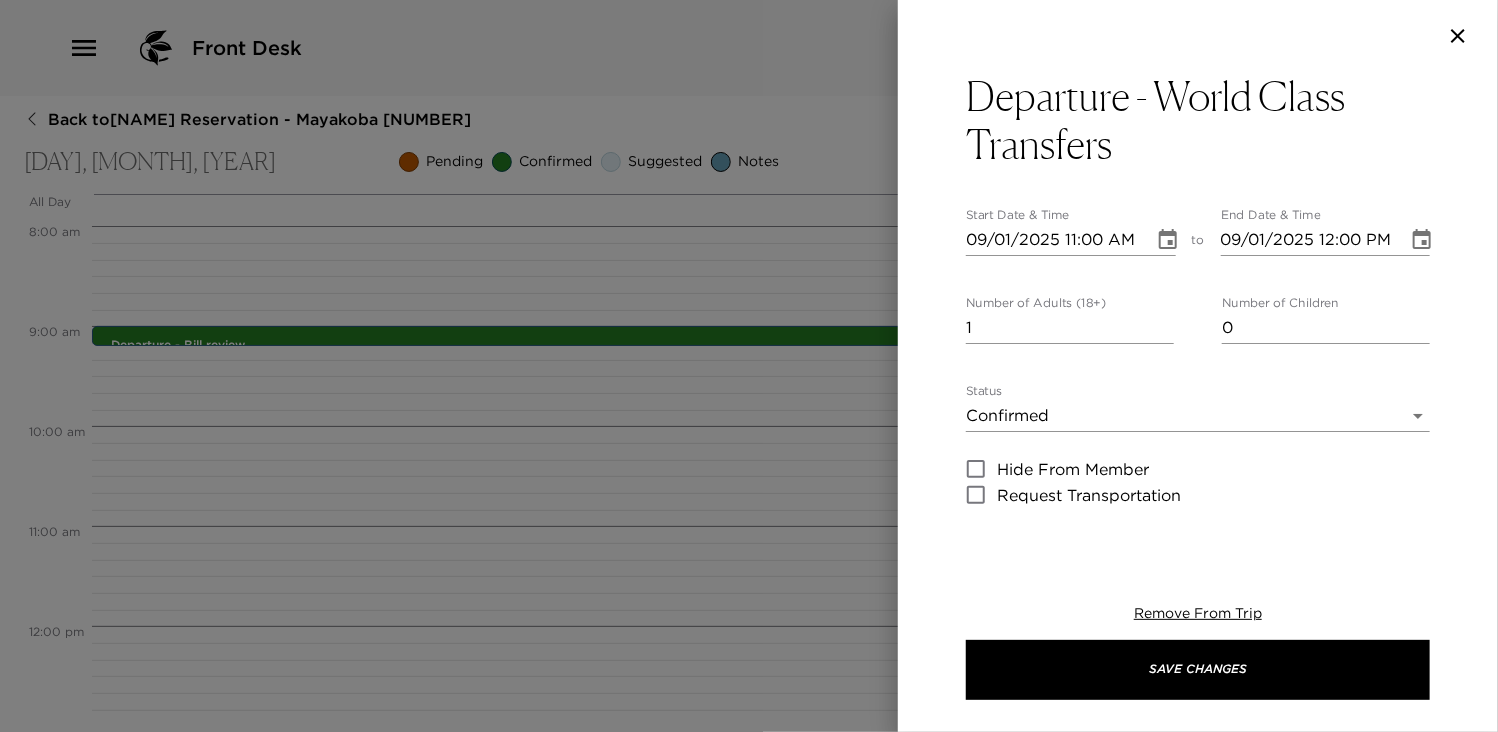 click on "09/01/2025 11:00 AM" at bounding box center (1053, 240) 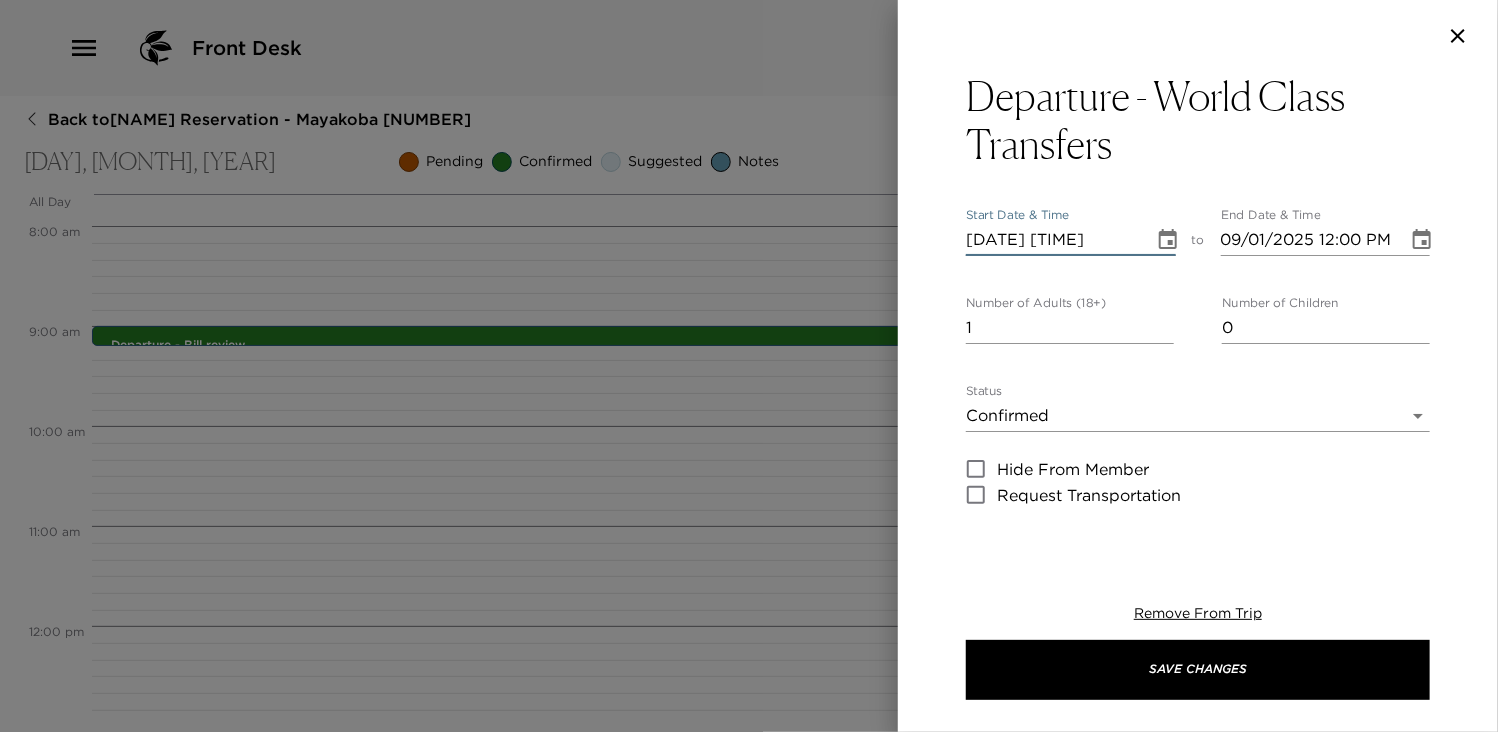 type on "[DATE] [TIME]" 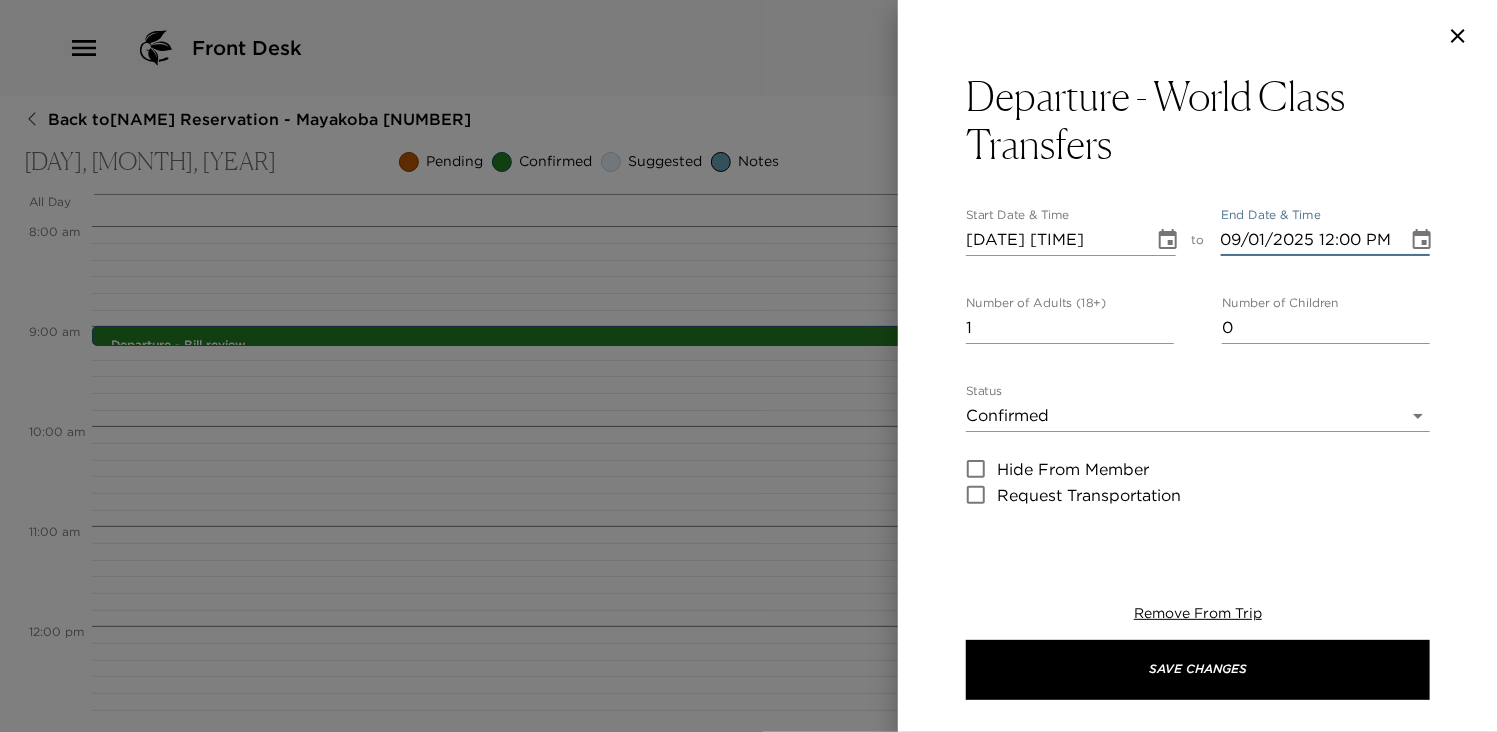 click on "09/01/2025 12:00 PM" at bounding box center (1308, 240) 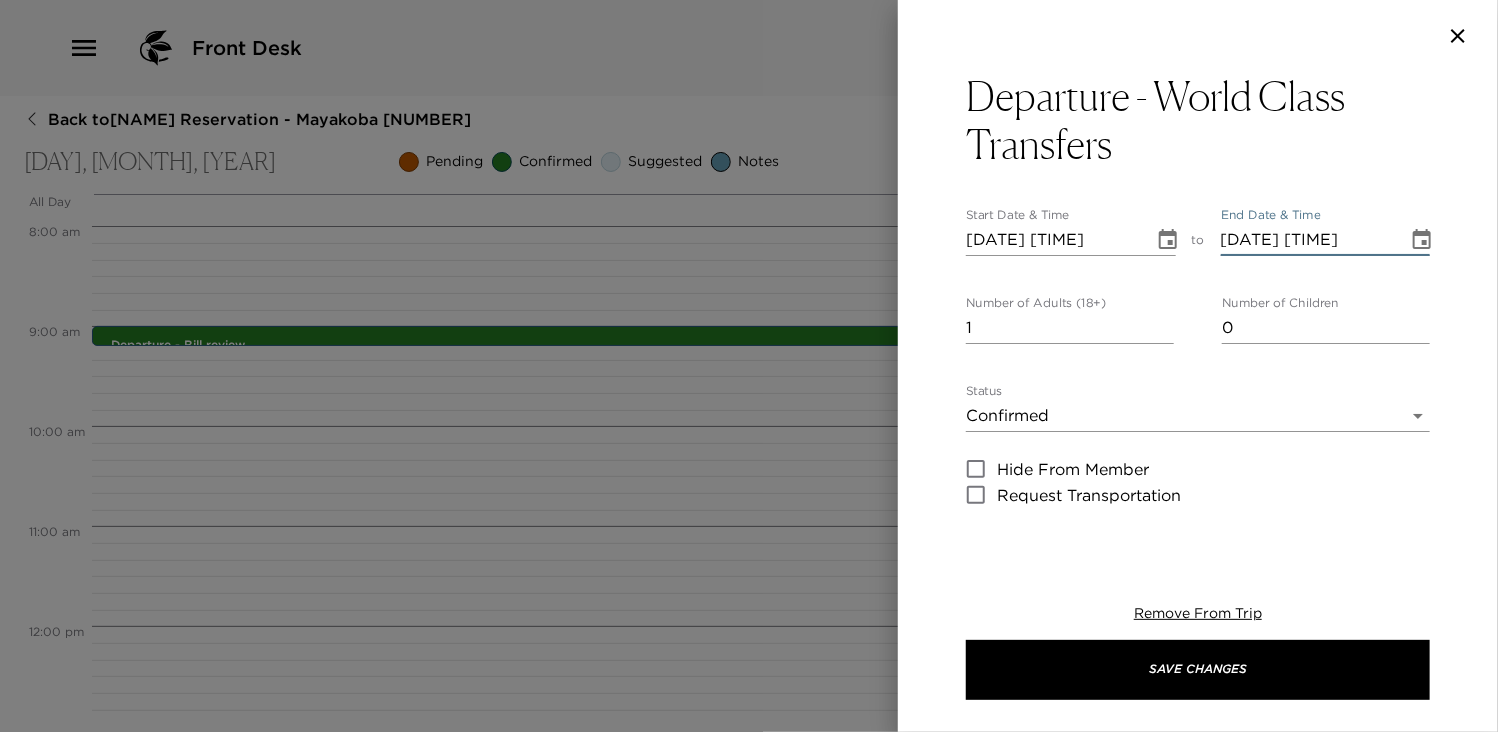 type on "[DATE] [TIME]" 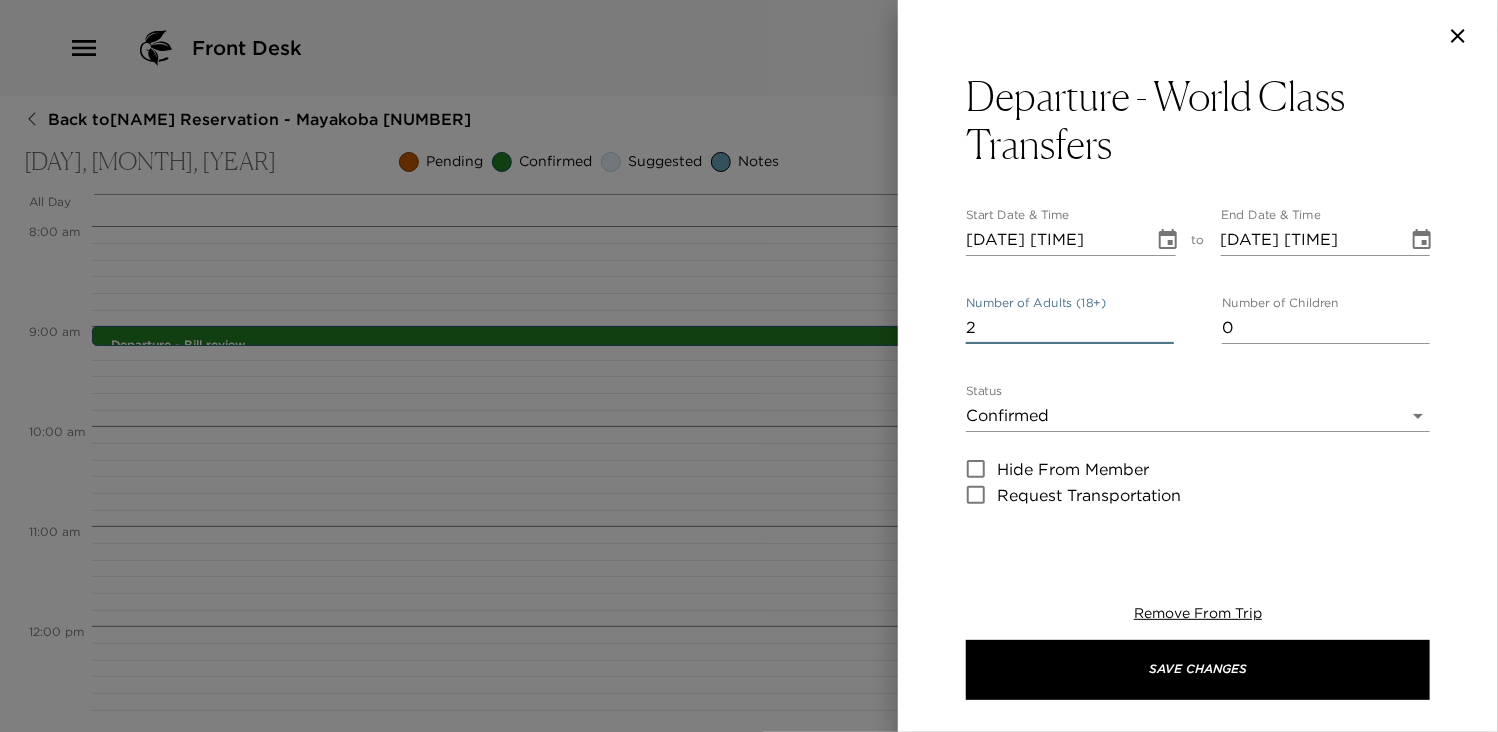 click on "2" at bounding box center (1070, 328) 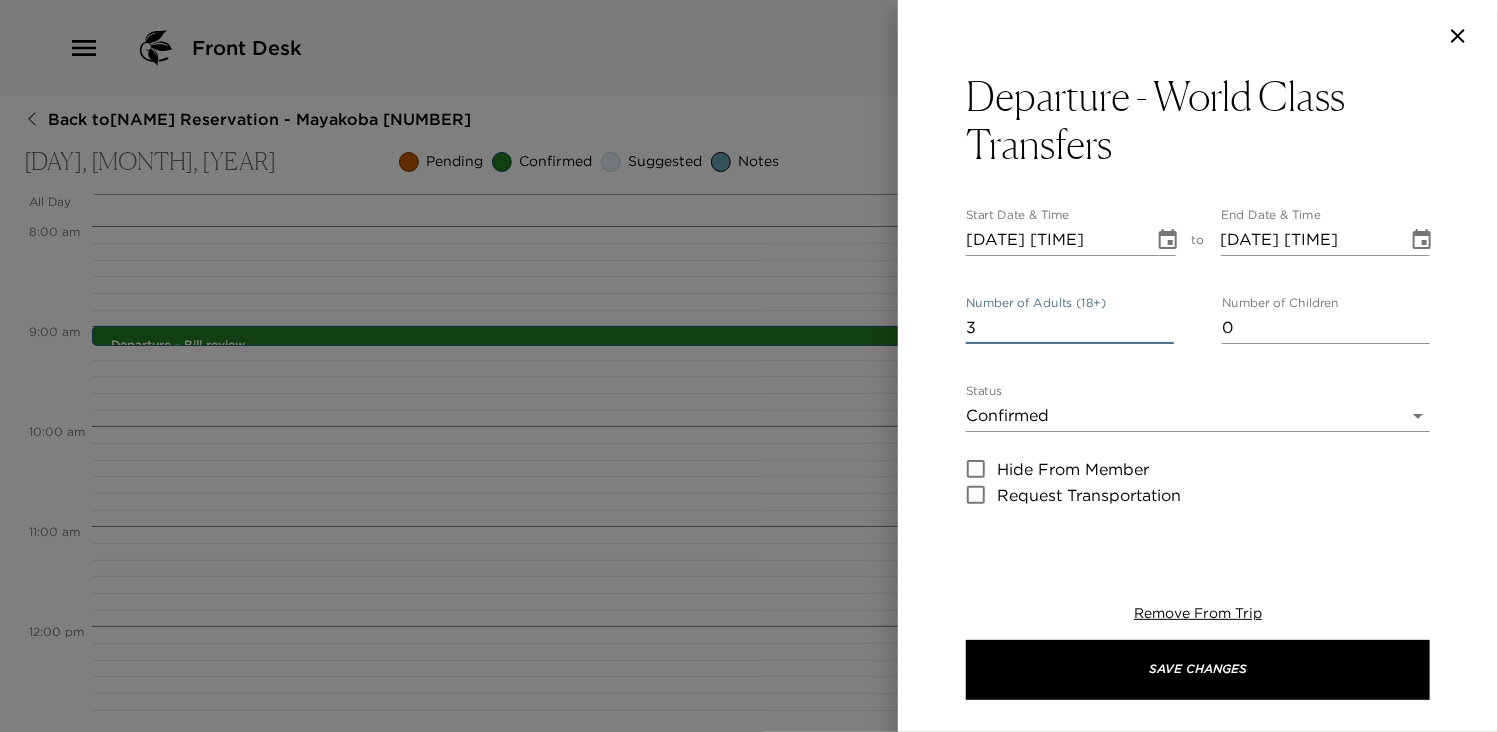 click on "3" at bounding box center [1070, 328] 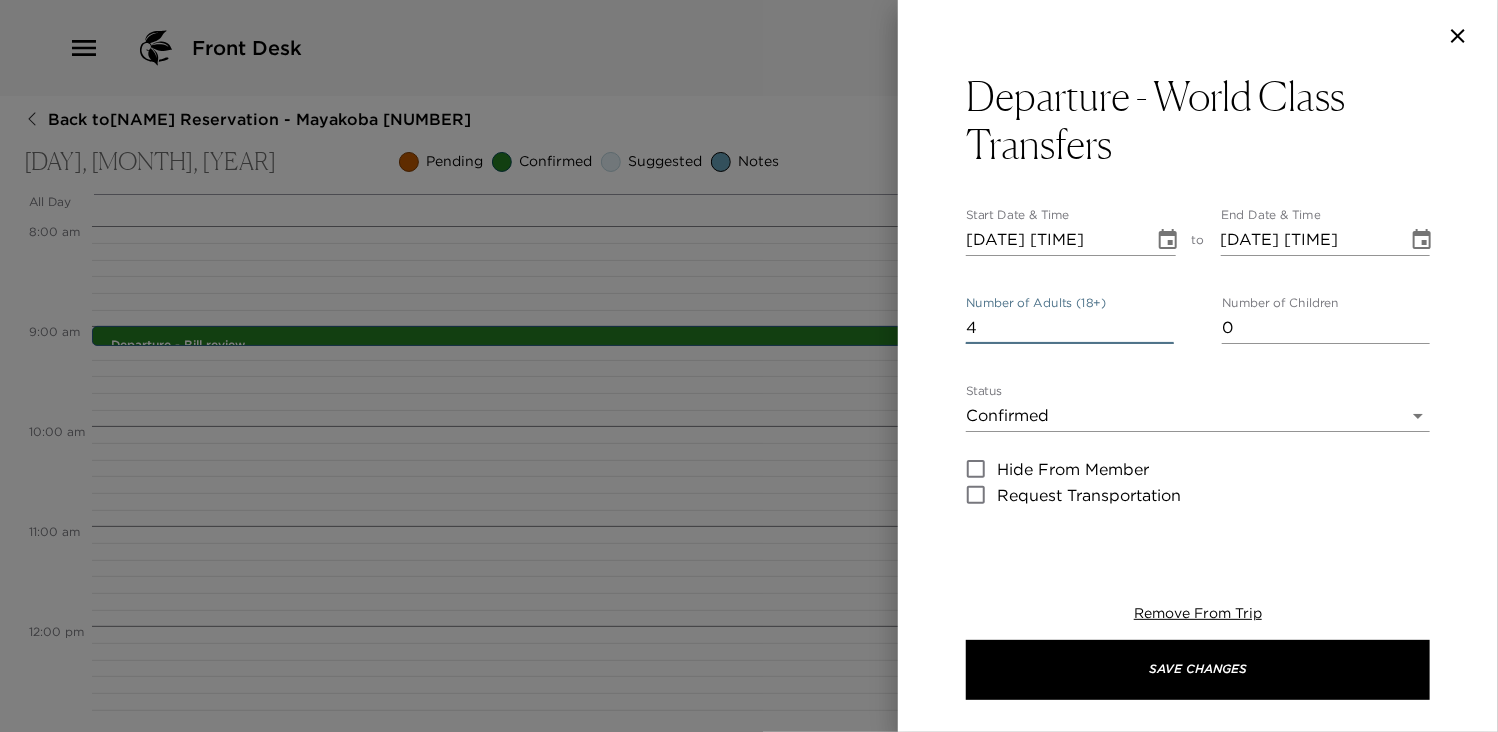 click on "4" at bounding box center (1070, 328) 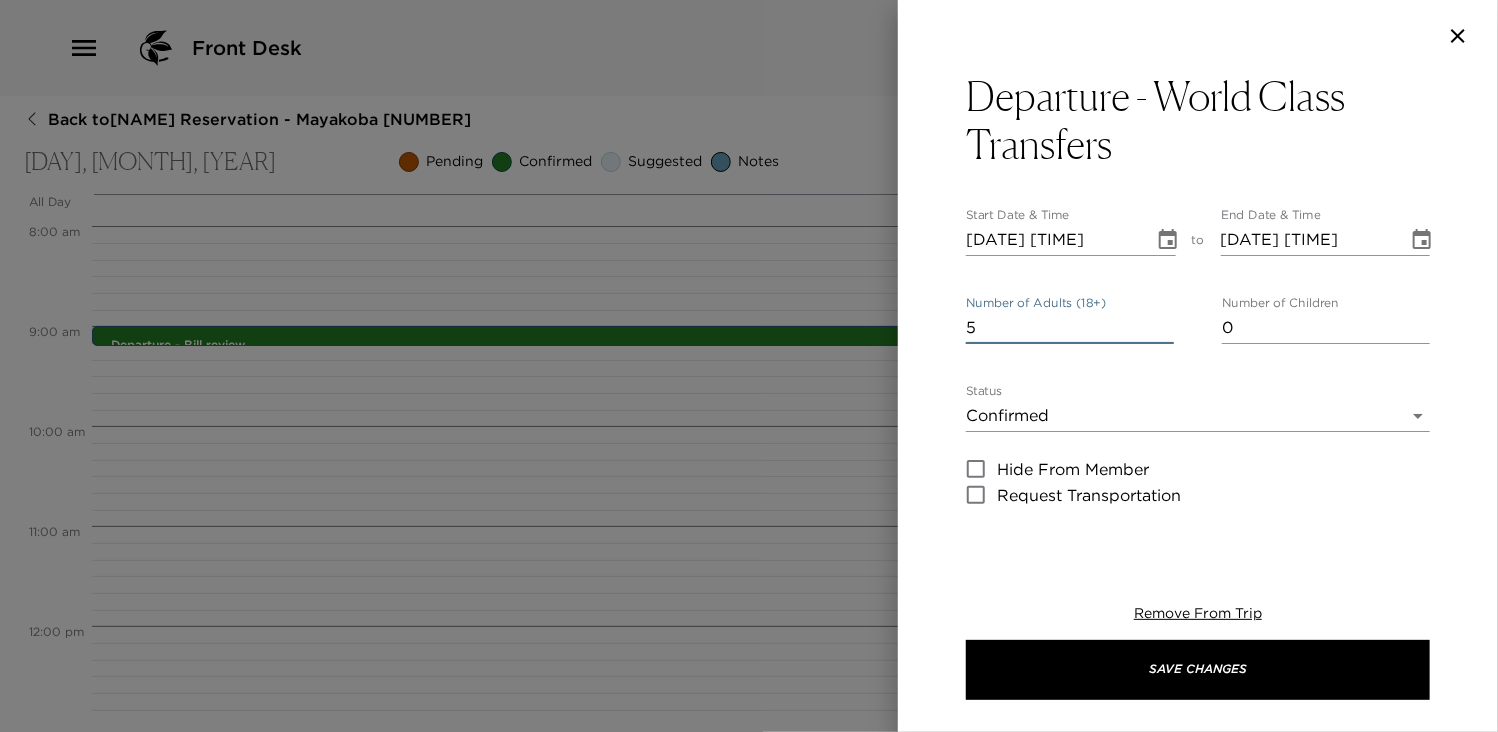 click on "5" at bounding box center (1070, 328) 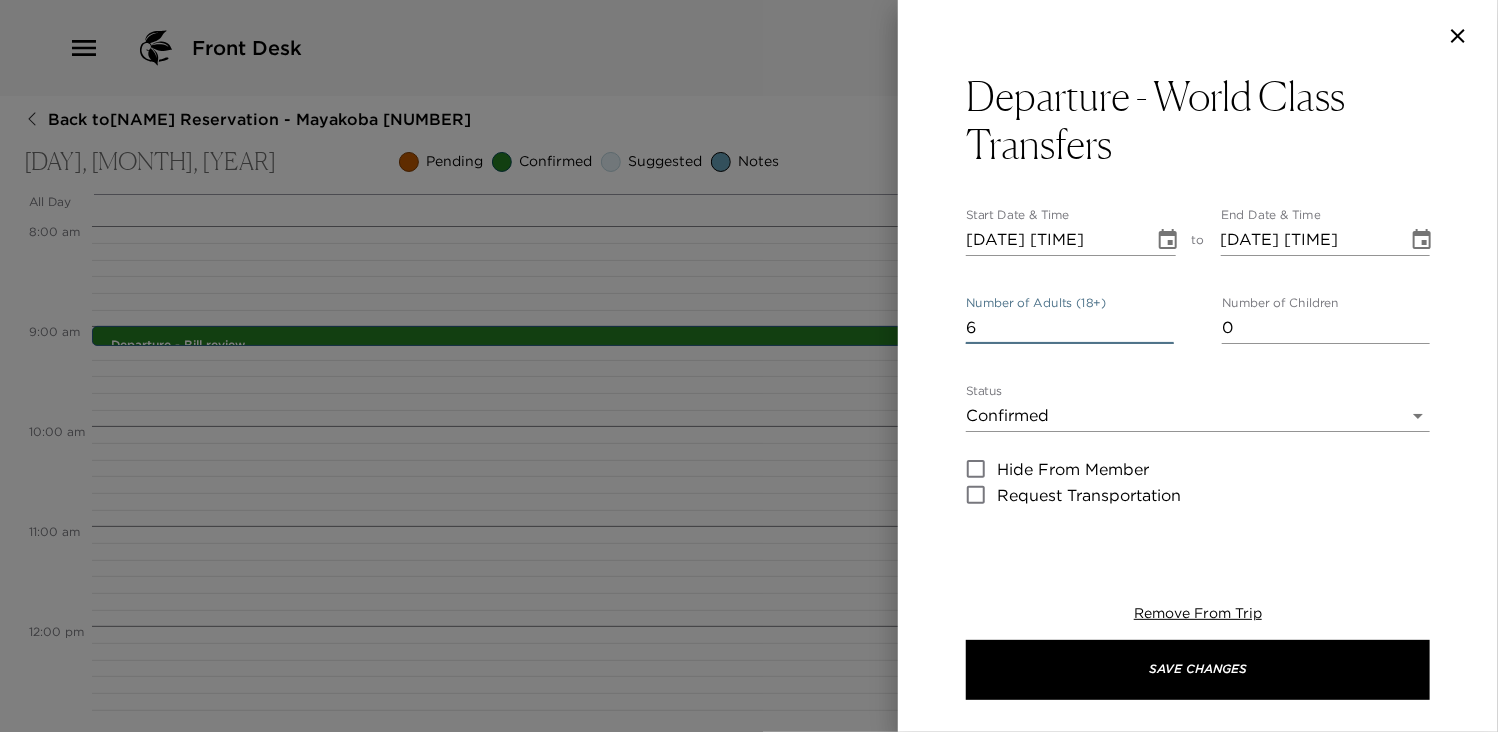 type on "6" 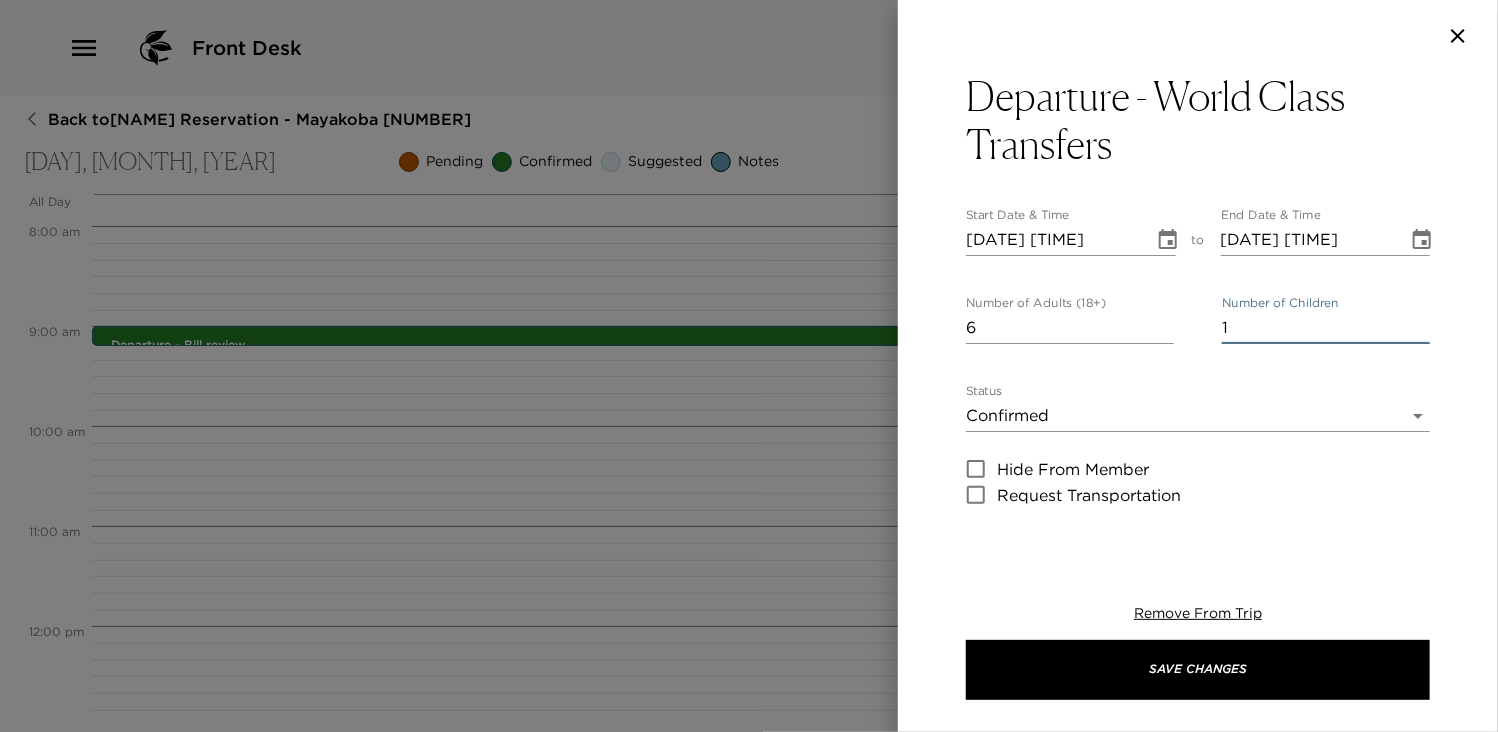 click on "1" at bounding box center (1326, 328) 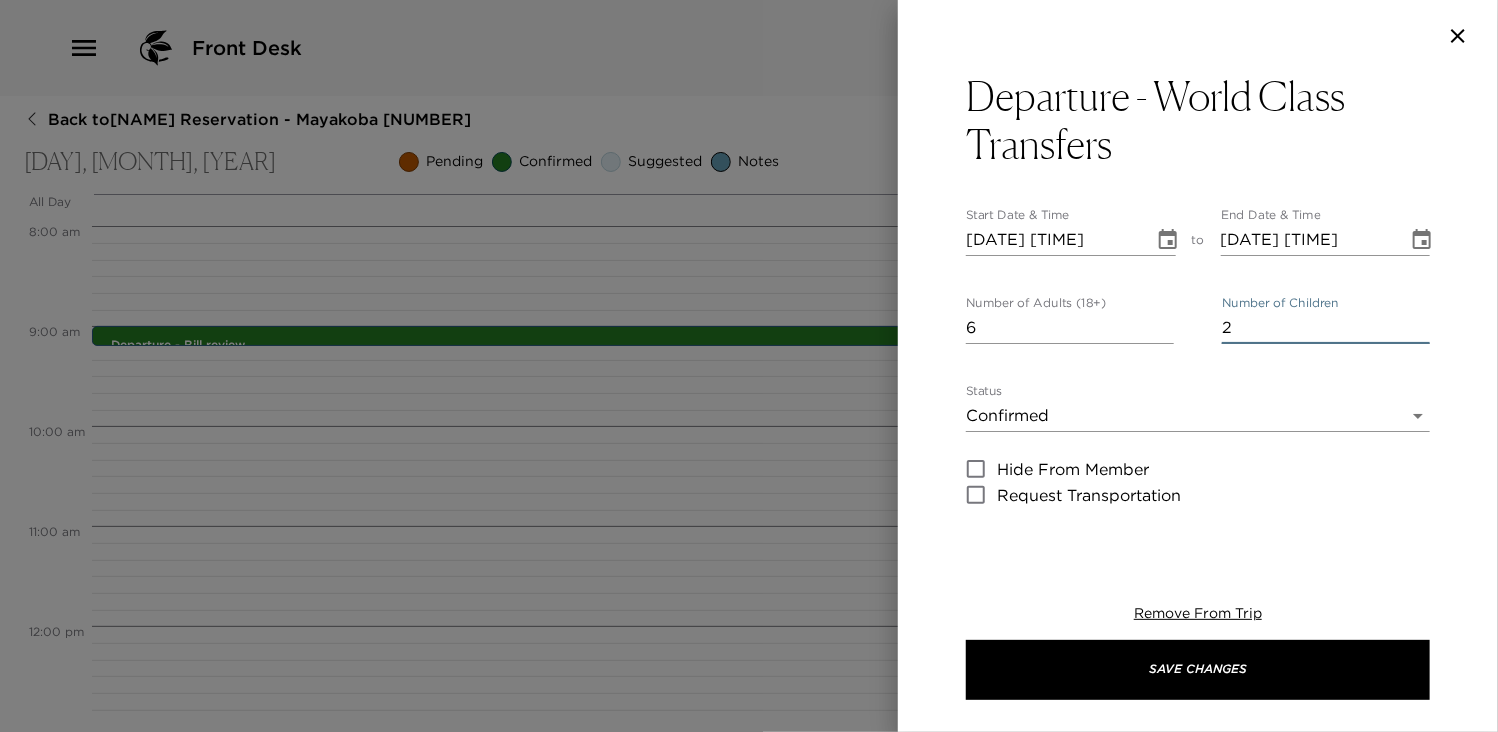 type on "2" 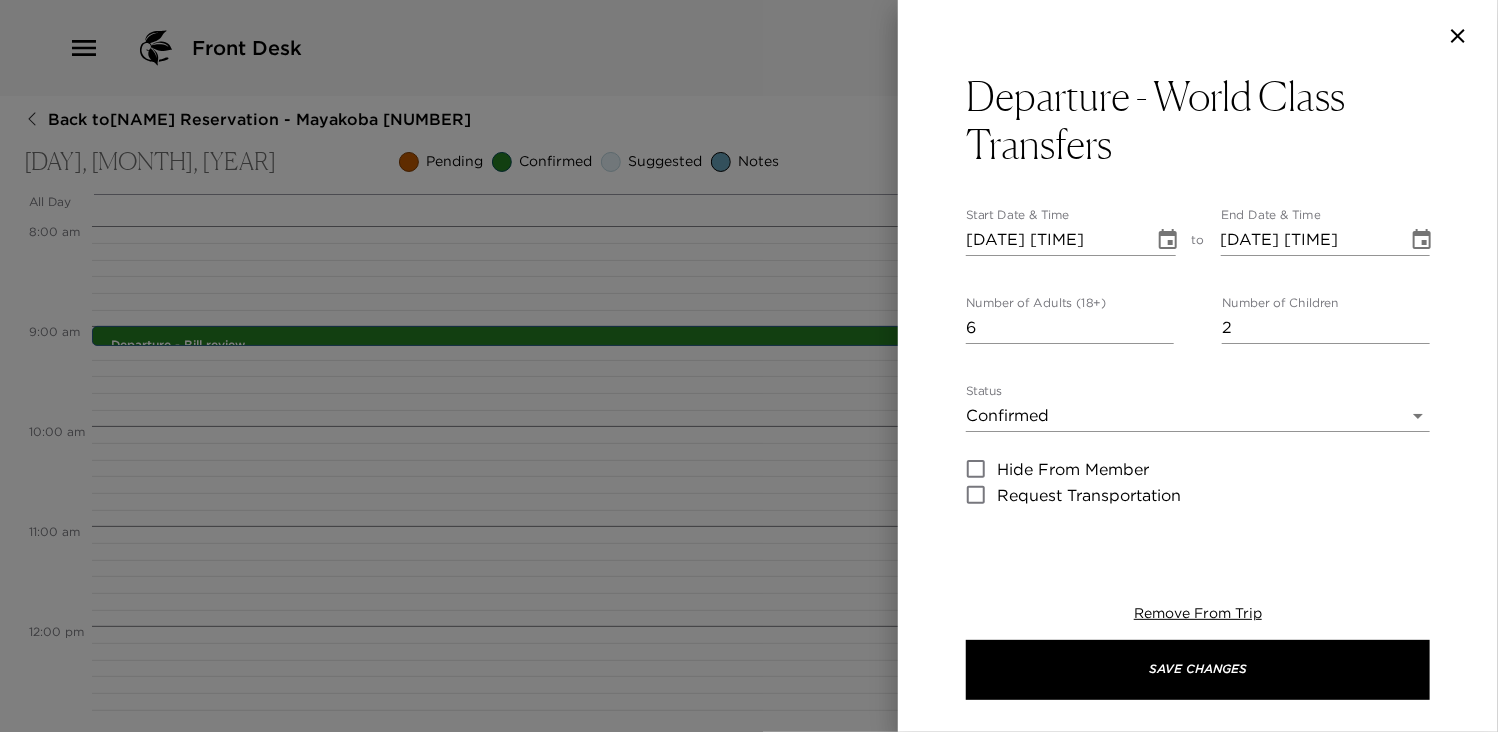 click on "Departure - World Class Transfers Start Date & Time [DATE] [TIME] to End Date & Time [DATE] [TIME] Number of Adults (18+) [NUMBER] Number of Children [NUMBER] Status Confirmed Confirmed Hide From Member Request Transportation Concierge Notes Your private transportation has been confirmed with World Class Transfers by ___
This departure time should allow adequate time to make your ______ PM flight.
Helpful Hint: Your driver will assist you with your luggage.
Payment: Cash or credit card directly with your driver.
Please also make sure to check your residence and safes for all phone and computer cords, passports, and other belongings.
It has been a pleasure serving you and I hope to see you in Mayakoba again soon! x Cost ​ x Address ​ [CITY] [STATE] [POSTAL_CODE]
Mexico x Phone Number ​ Email ​ Website ​ Cancellation Policy ​ 24-hours in advance Recommended Attire ​ undefined Age Range ​ undefined Remove From Trip Save Changes" at bounding box center [1198, 306] 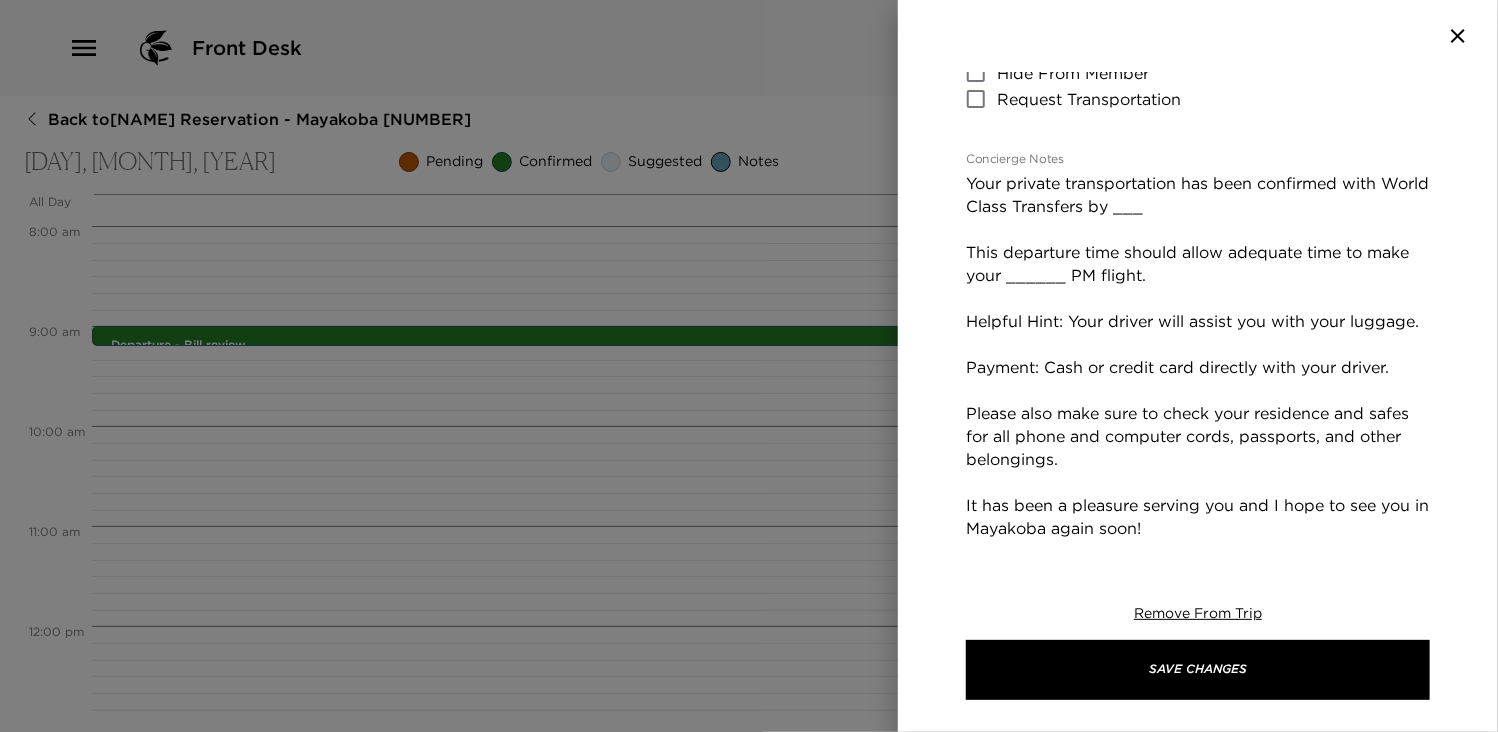 scroll, scrollTop: 440, scrollLeft: 0, axis: vertical 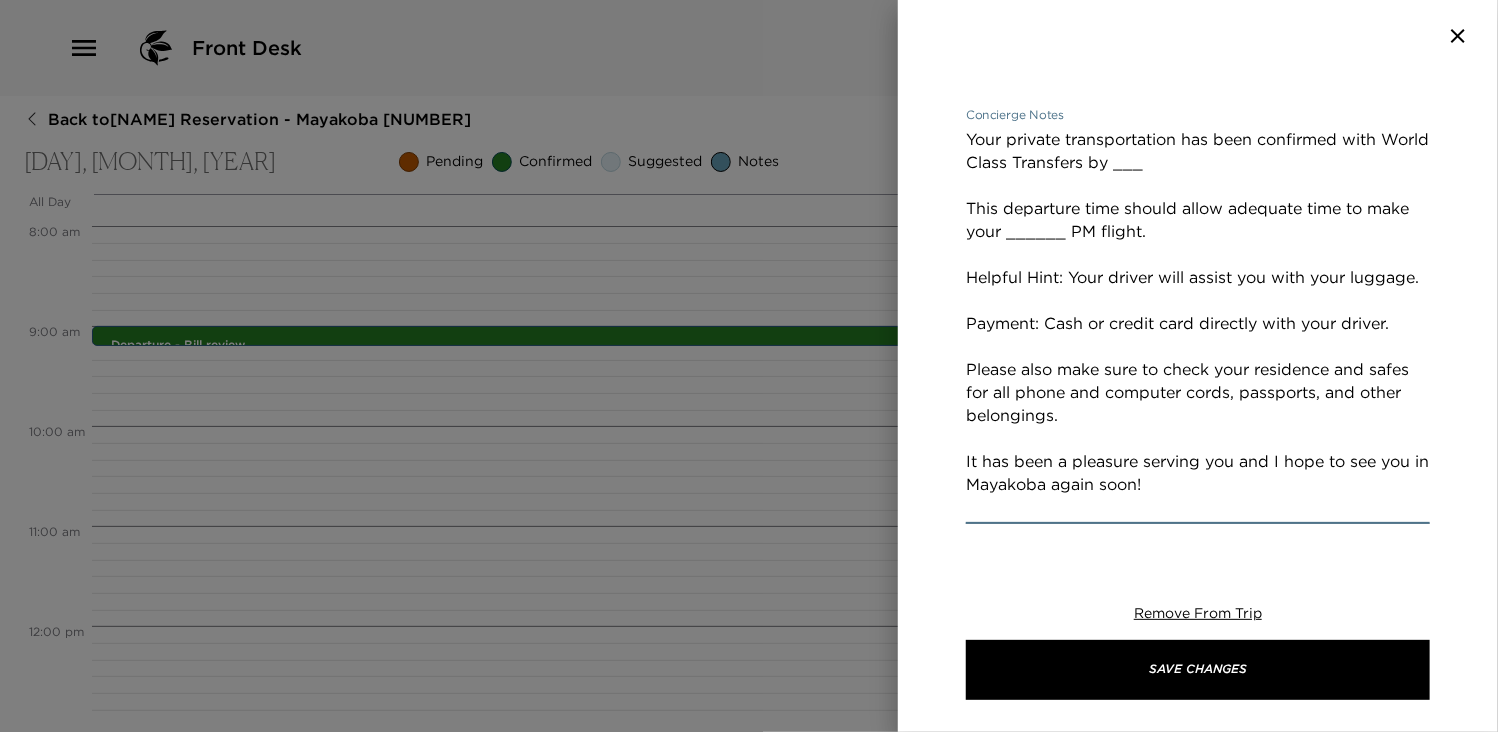 click on "Your private transportation has been confirmed with World Class Transfers by ___
This departure time should allow adequate time to make your ______ PM flight.
Helpful Hint: Your driver will assist you with your luggage.
Payment: Cash or credit card directly with your driver.
Please also make sure to check your residence and safes for all phone and computer cords, passports, and other belongings.
It has been a pleasure serving you and I hope to see you in Mayakoba again soon!" at bounding box center [1198, 323] 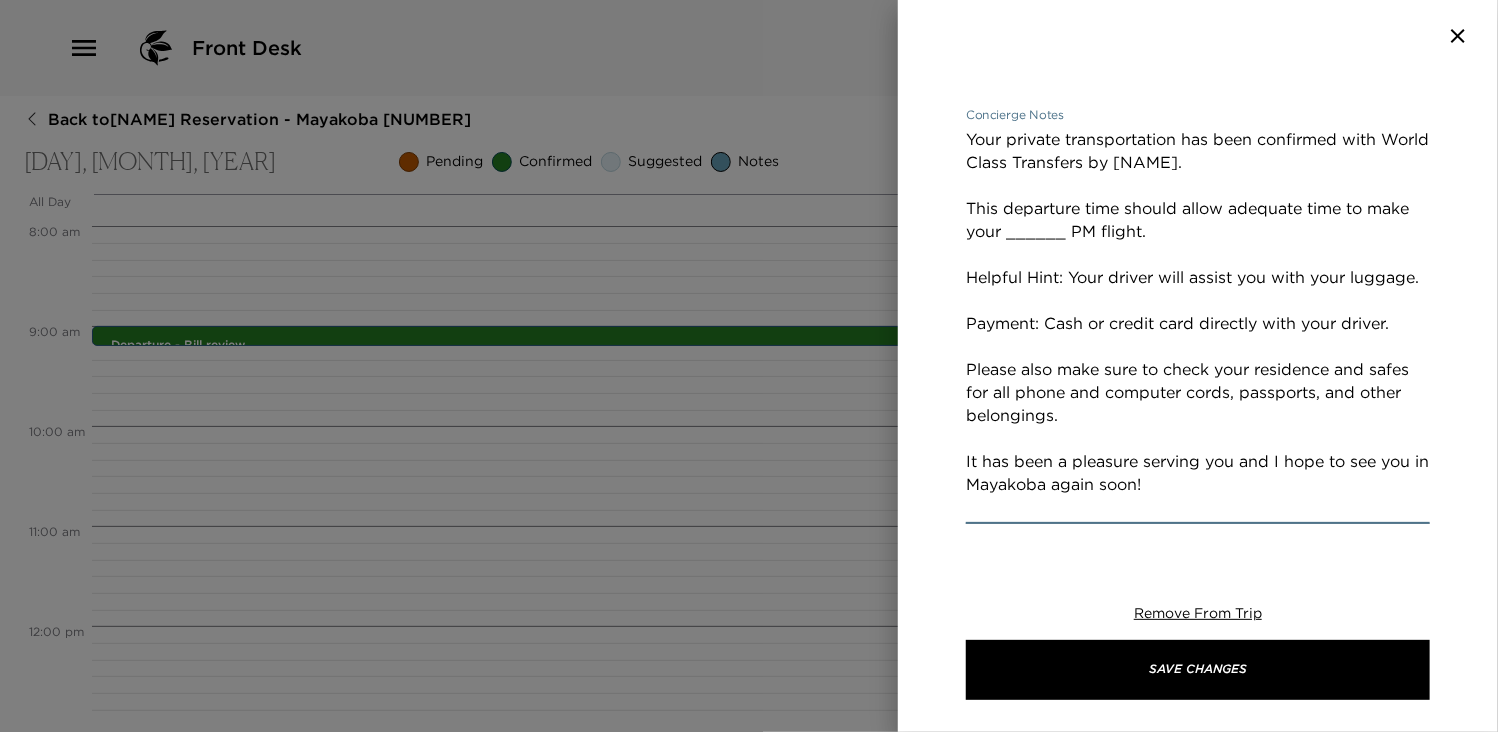 click on "Your private transportation has been confirmed with World Class Transfers by [NAME].
This departure time should allow adequate time to make your ______ PM flight.
Helpful Hint: Your driver will assist you with your luggage.
Payment: Cash or credit card directly with your driver.
Please also make sure to check your residence and safes for all phone and computer cords, passports, and other belongings.
It has been a pleasure serving you and I hope to see you in Mayakoba again soon!" at bounding box center (1198, 323) 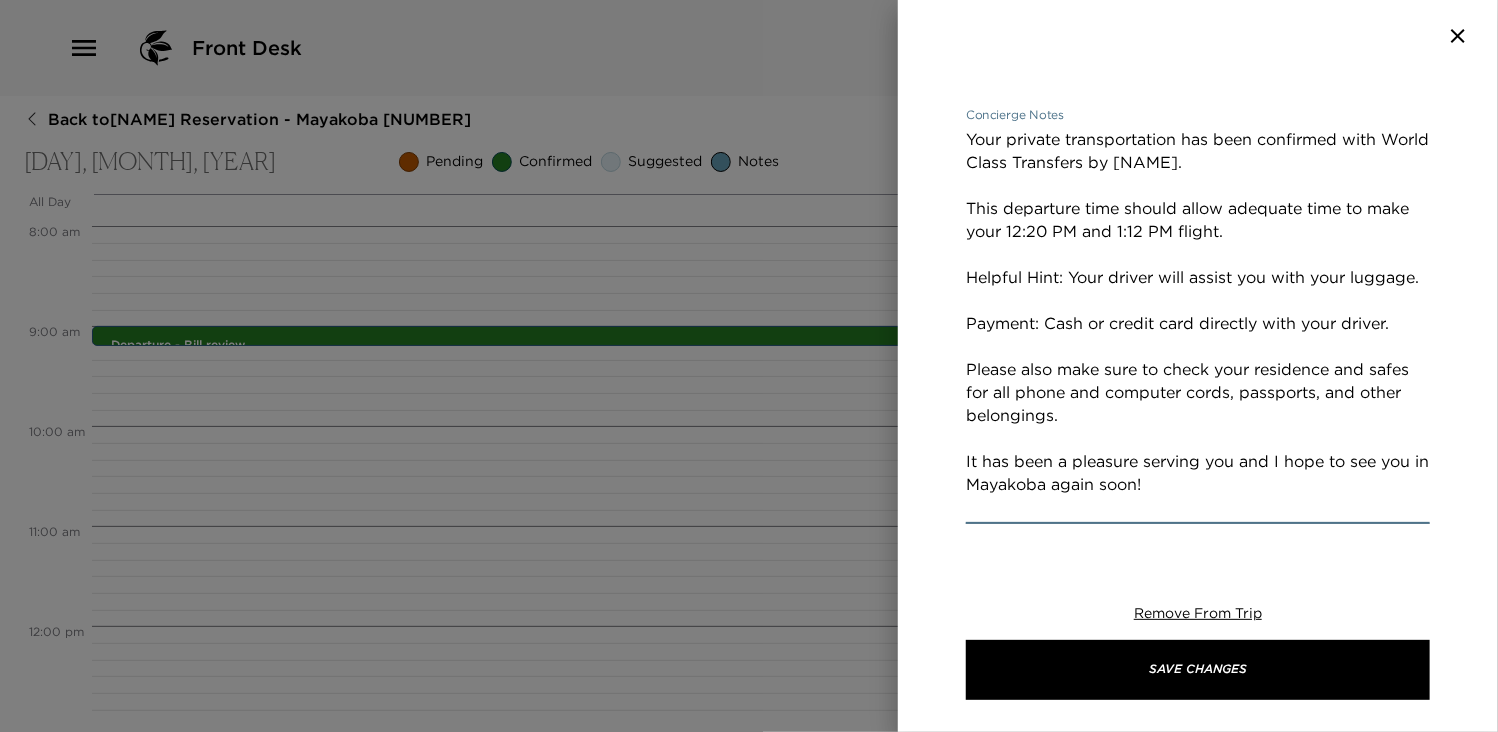 click on "Your private transportation has been confirmed with World Class Transfers by [NAME].
This departure time should allow adequate time to make your 12:20 PM and 1:12 PM flight.
Helpful Hint: Your driver will assist you with your luggage.
Payment: Cash or credit card directly with your driver.
Please also make sure to check your residence and safes for all phone and computer cords, passports, and other belongings.
It has been a pleasure serving you and I hope to see you in Mayakoba again soon!" at bounding box center [1198, 323] 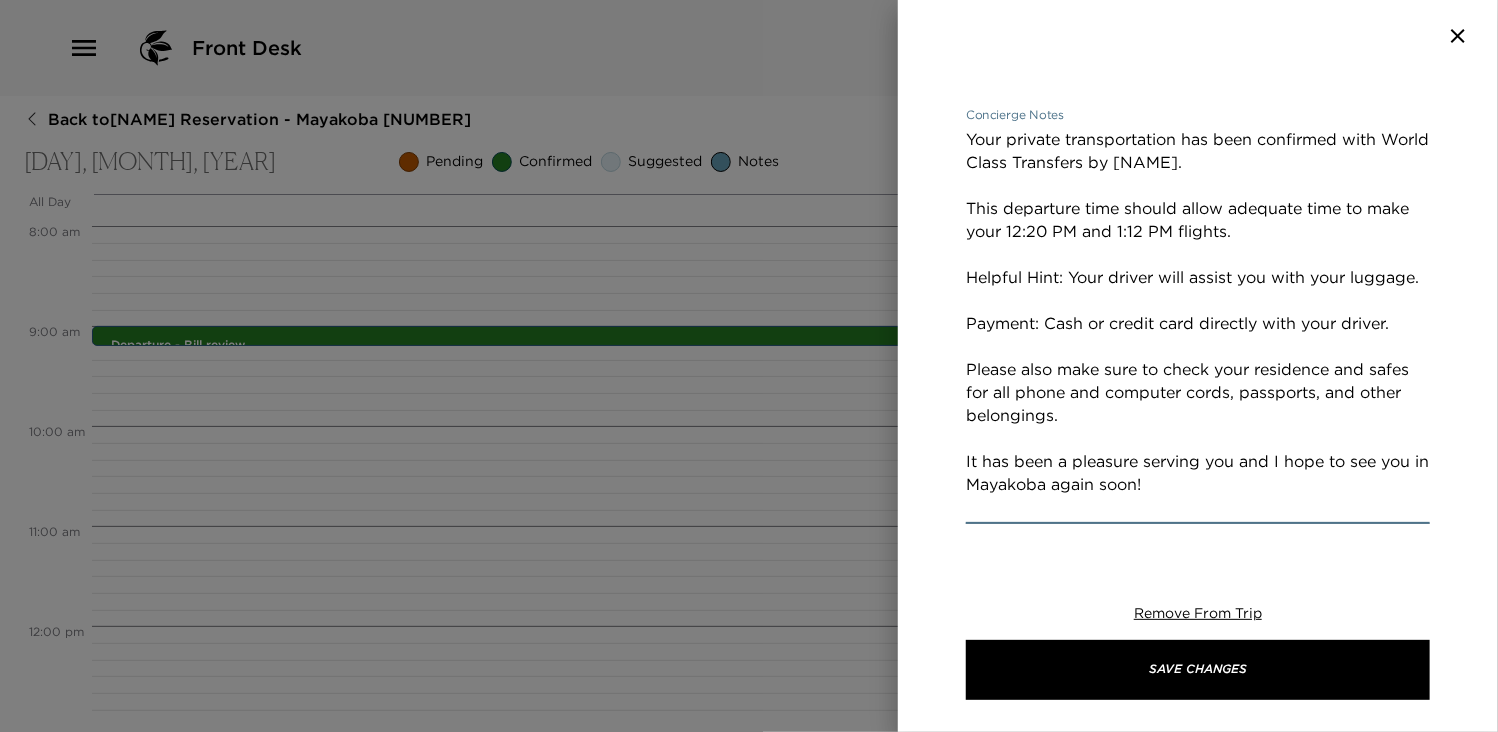 type on "Your private transportation has been confirmed with World Class Transfers by [NAME].
This departure time should allow adequate time to make your 12:20 PM and 1:12 PM flights.
Helpful Hint: Your driver will assist you with your luggage.
Payment: Cash or credit card directly with your driver.
Please also make sure to check your residence and safes for all phone and computer cords, passports, and other belongings.
It has been a pleasure serving you and I hope to see you in Mayakoba again soon!" 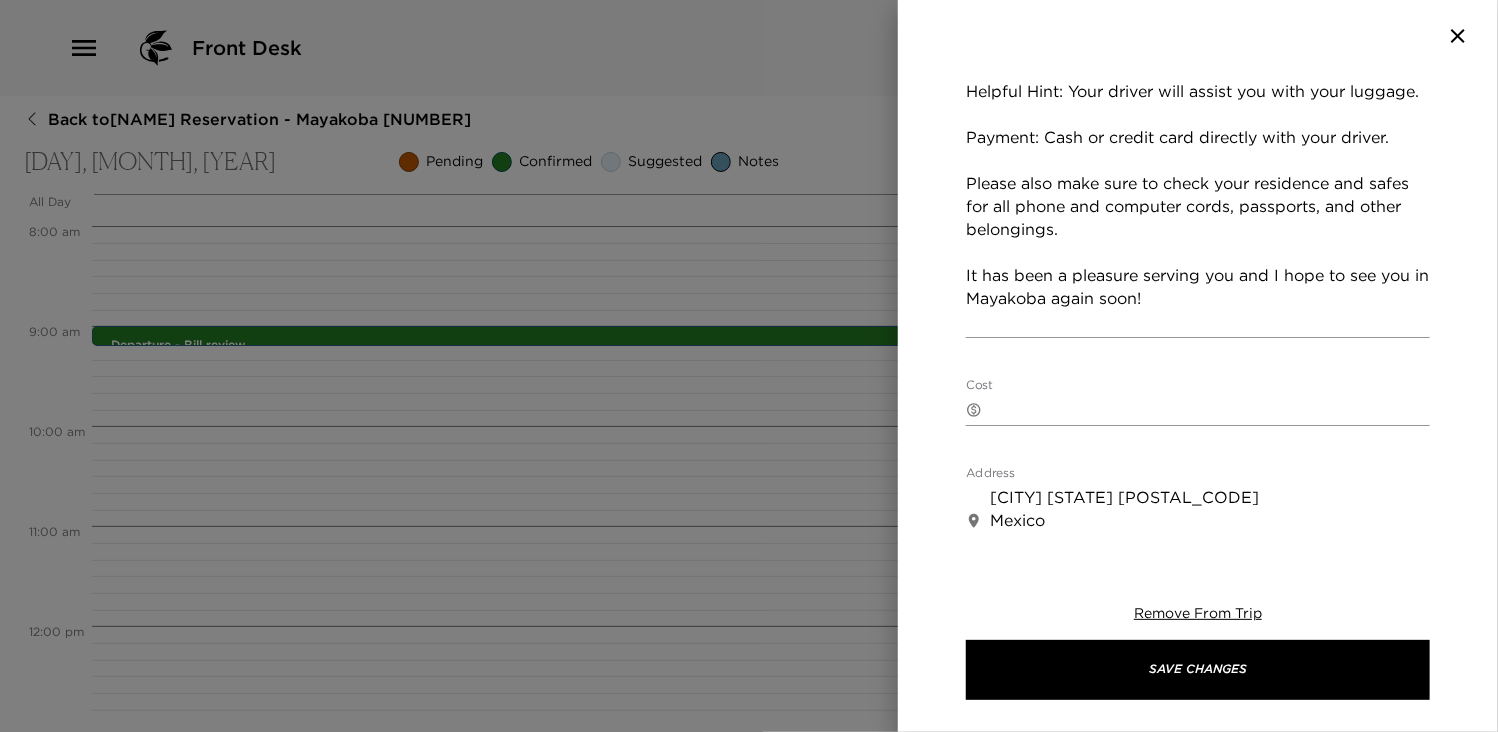 scroll, scrollTop: 706, scrollLeft: 0, axis: vertical 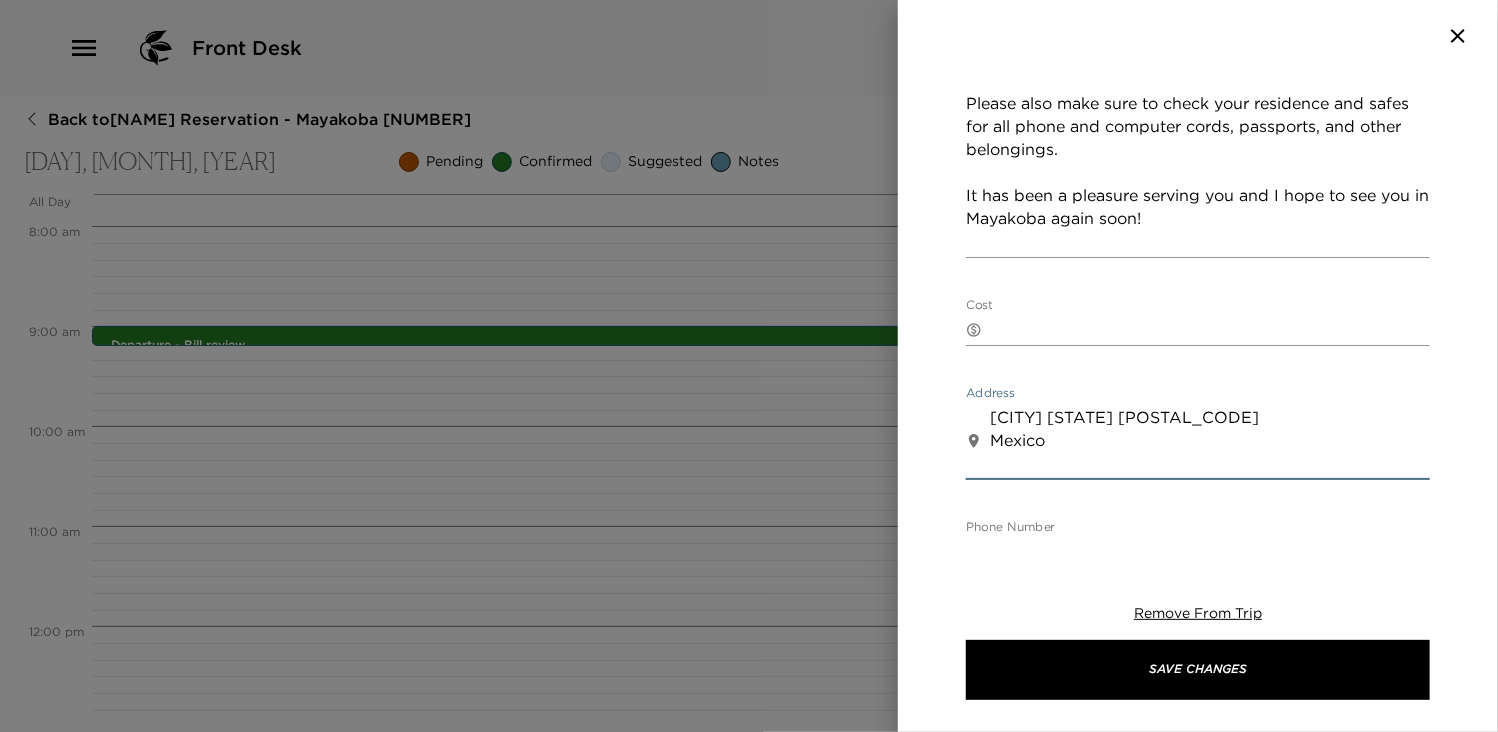 click on "[CITY] [STATE] [POSTAL_CODE]
Mexico" at bounding box center (1210, 440) 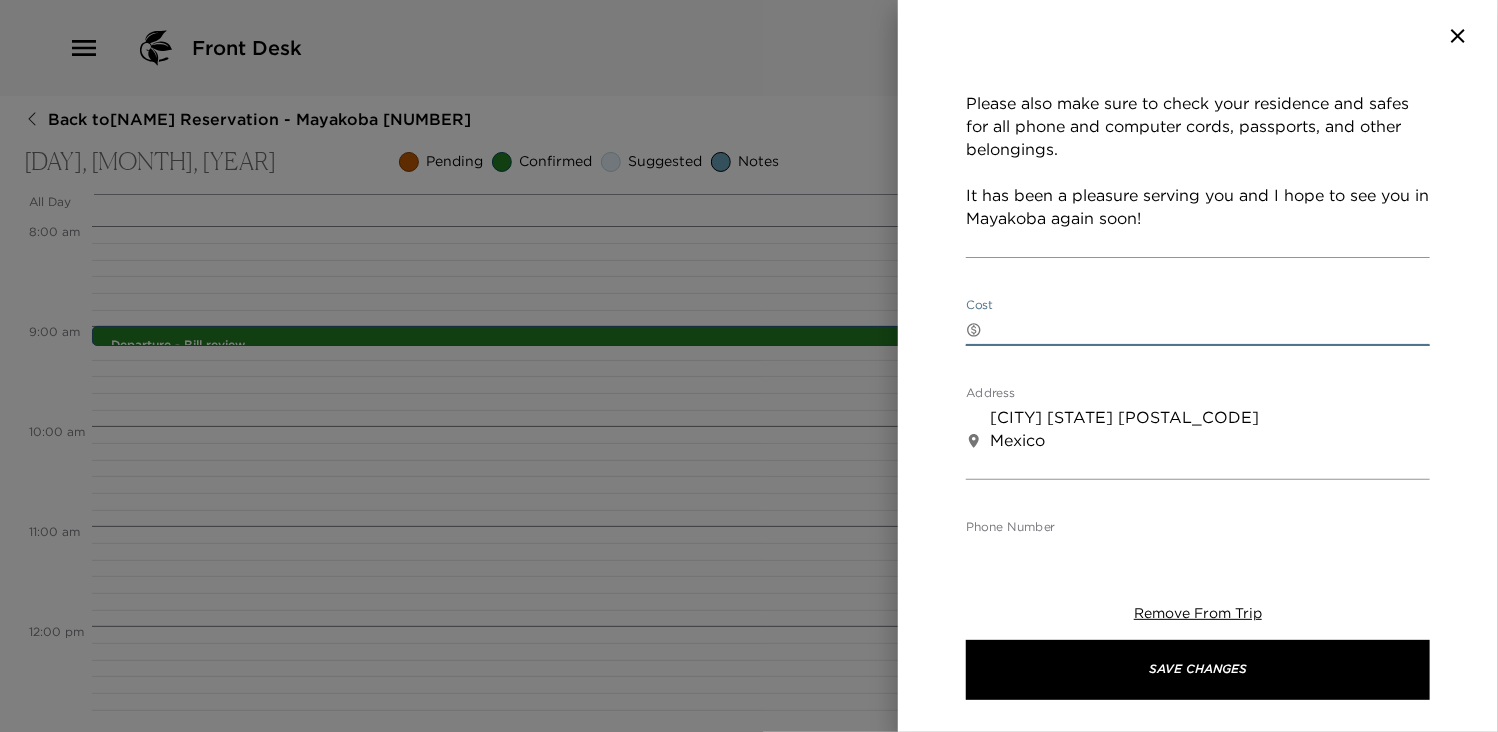 click on "Cost" at bounding box center (1210, 329) 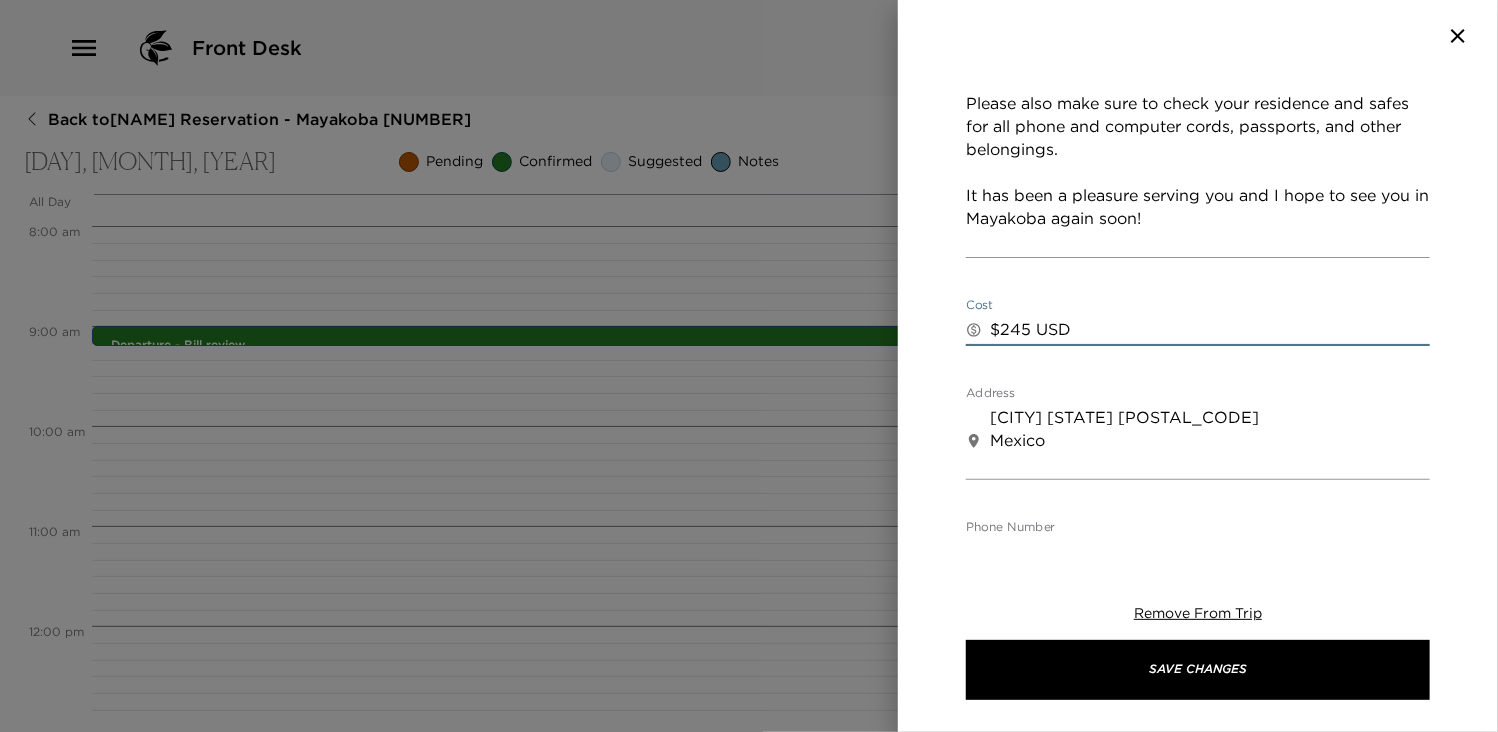 type on "$245 USD" 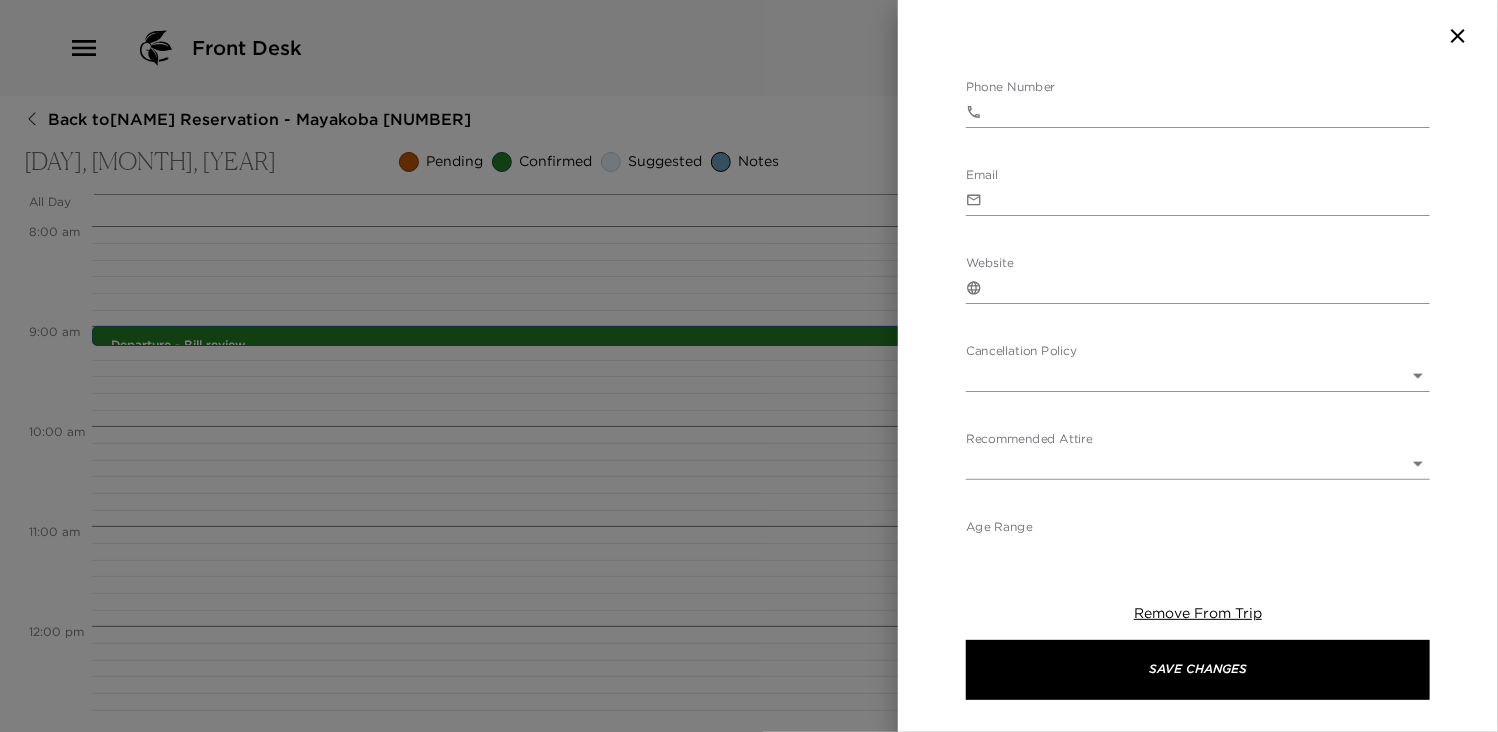 scroll, scrollTop: 1174, scrollLeft: 0, axis: vertical 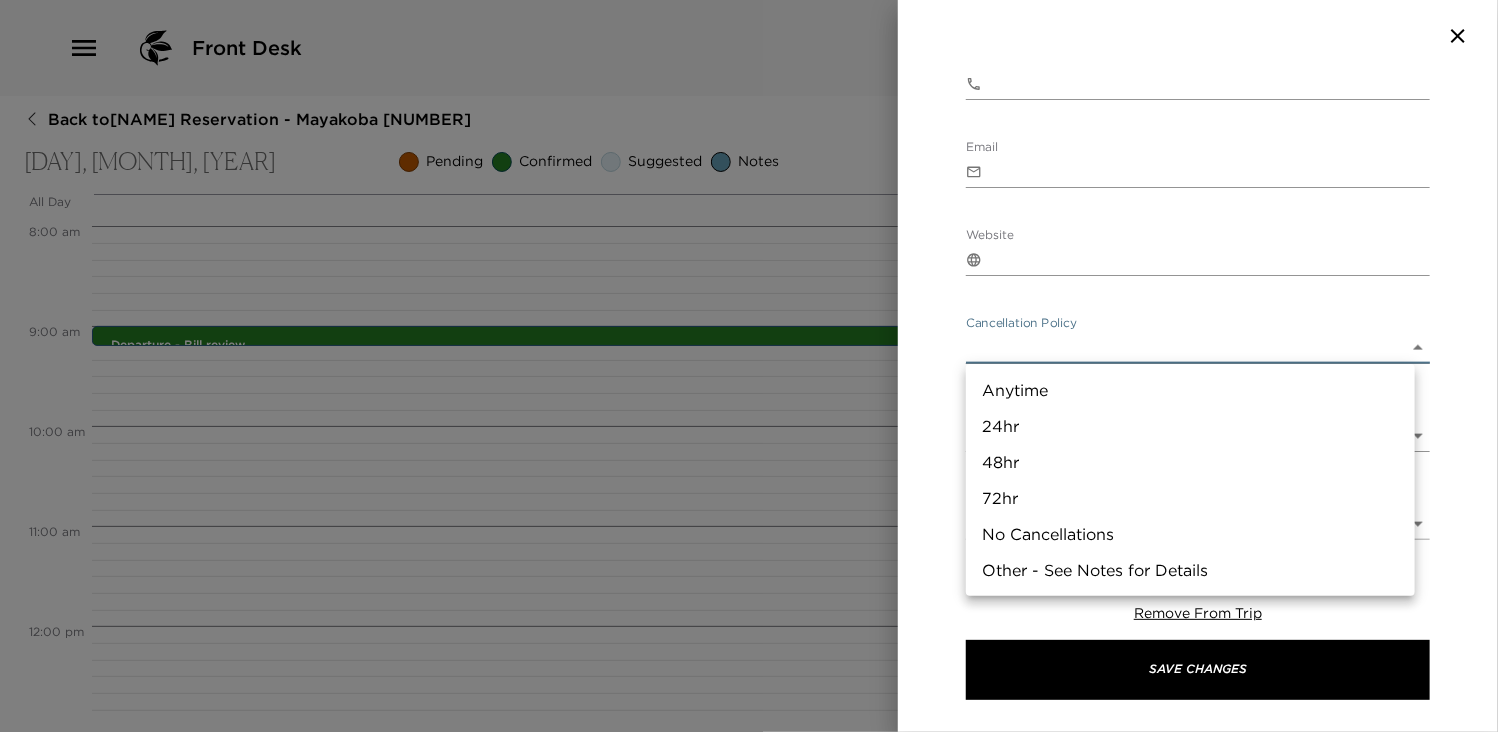 click on "Front Desk Back to  [FIRST] [LAST] Reservation - Mayakoba 809 Monday, September 1, 2025 Pending Confirmed Suggested Notes Trip View Agenda View PDF View Print All Day Mon 09/01 12:00 AM 1:00 AM 2:00 AM 3:00 AM 4:00 AM 5:00 AM 6:00 AM 7:00 AM 8:00 AM 9:00 AM 10:00 AM 11:00 AM 12:00 PM 1:00 PM 2:00 PM 3:00 PM 4:00 PM 5:00 PM 6:00 PM 7:00 PM 8:00 PM 9:00 PM 10:00 PM 11:00 PM Departure - Bill review 9:00am - 9:00am Ctra. Federal Cancun-Playa del Carmen Km. 298, [CITY],
[STATE] [POSTAL_CODE] [COUNTRY] Clone Custom departure ​ Results (9) Departure - Mayakoba Private Transportation Departure - Unknown Transportation Departure to Airport with Rental Car Departure - Rosewood Private Transportation Departure - Private Transportation Departure Unknown Departure Bill Review Suggested Departure Time Guest Arrival / Departure Departure - World Class Transfers Start Date & Time 09/01/2025 09:20 AM to End Date & Time 09/01/2025 09:20 AM Number of Adults (18+) 6 Number of Children 2 Status Confirmed Confirmed x x" at bounding box center (749, 366) 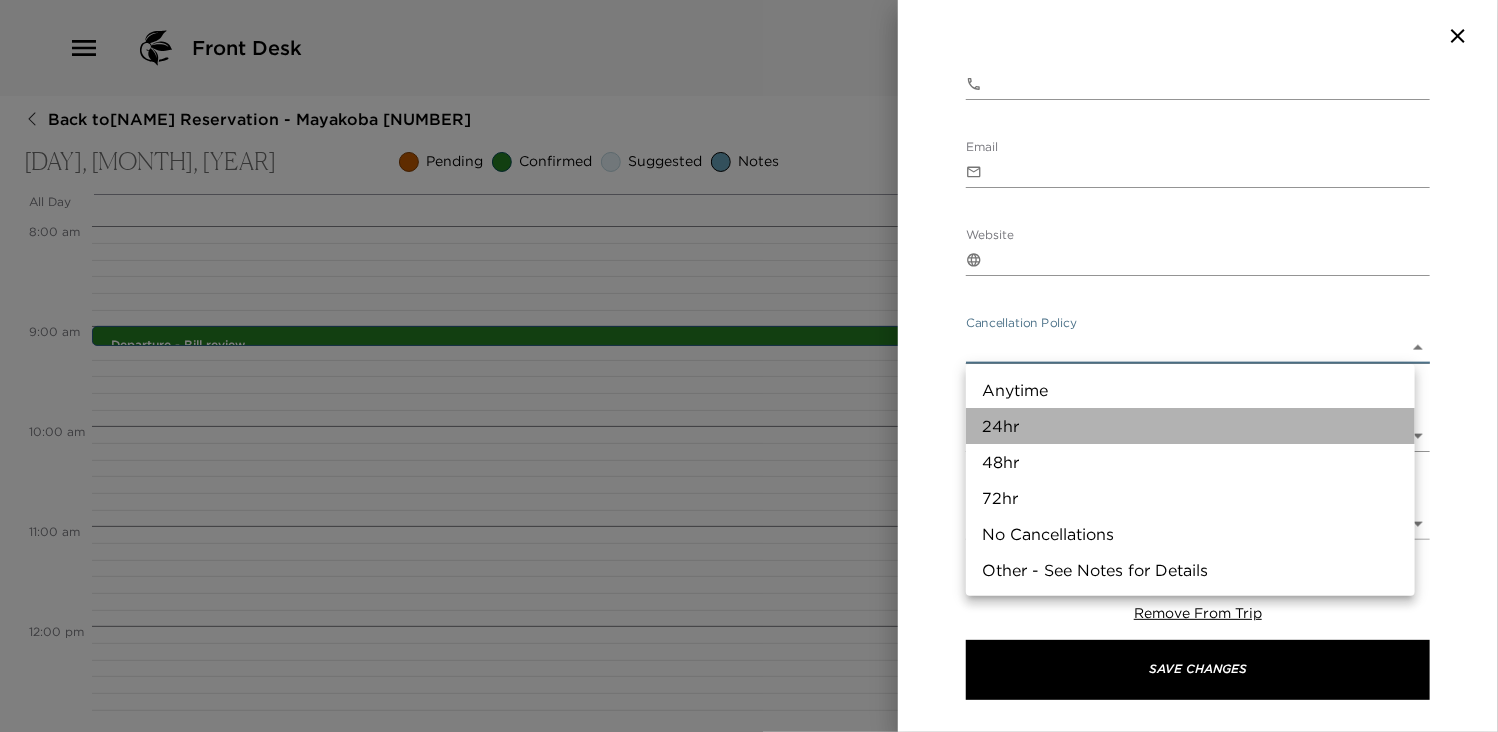 click on "24hr" at bounding box center (1190, 426) 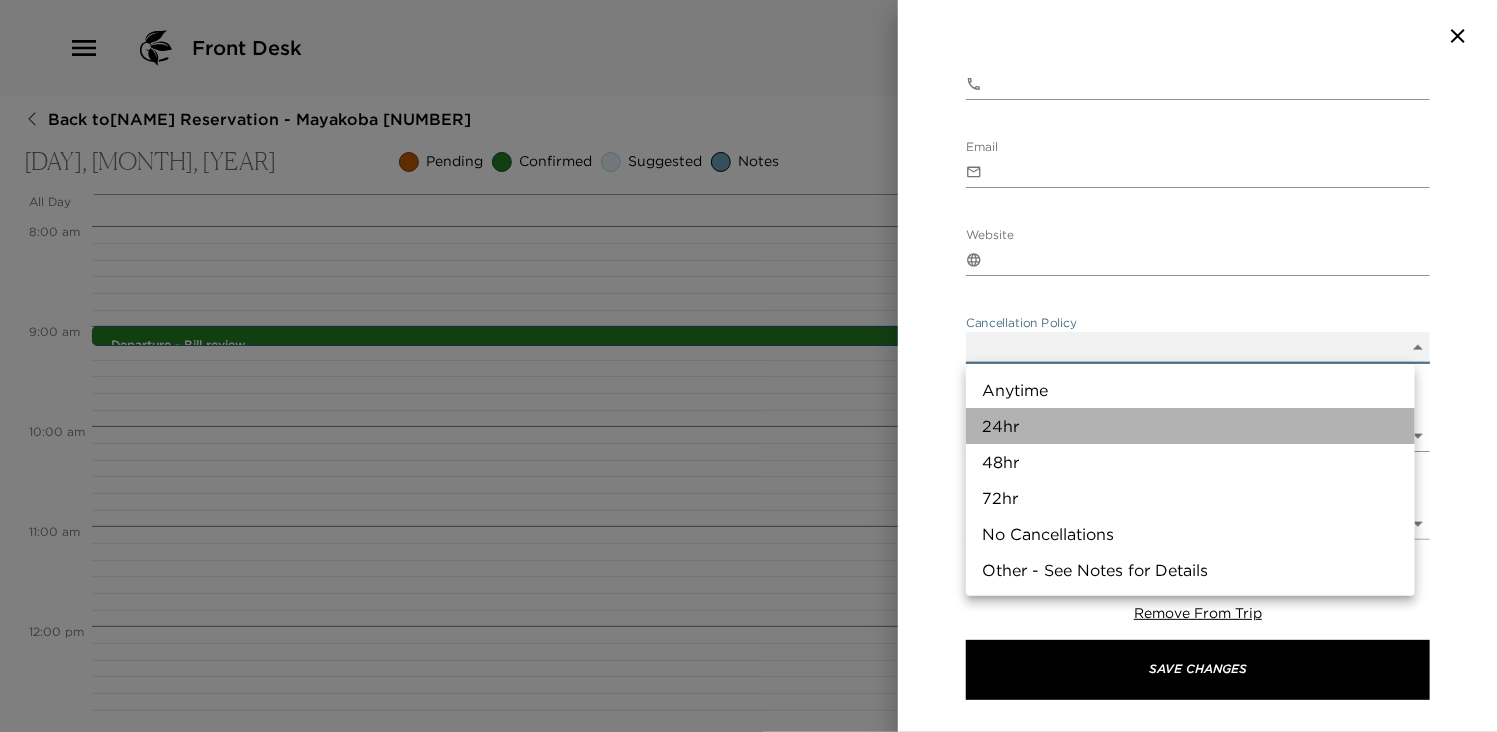 type on "24hr" 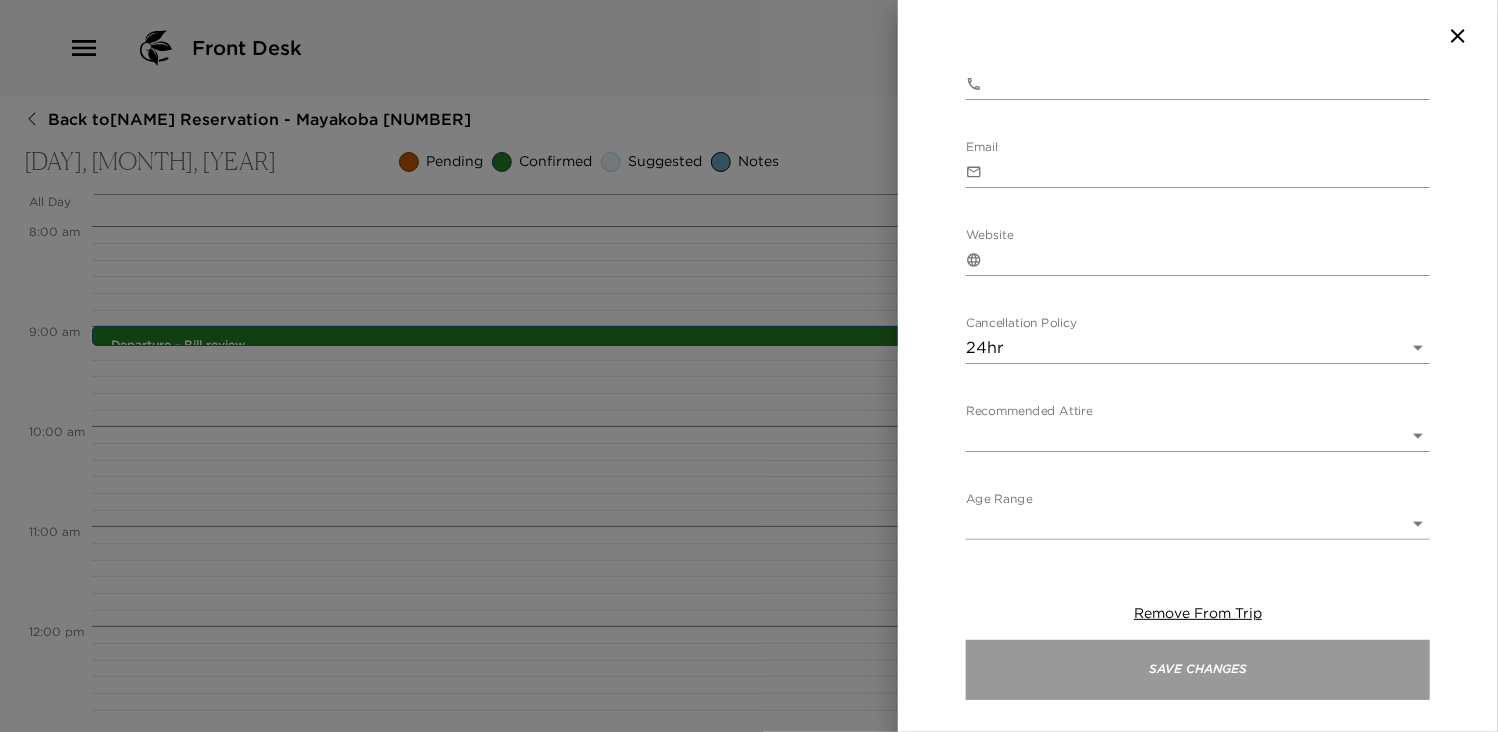 click on "Save Changes" at bounding box center (1198, 670) 